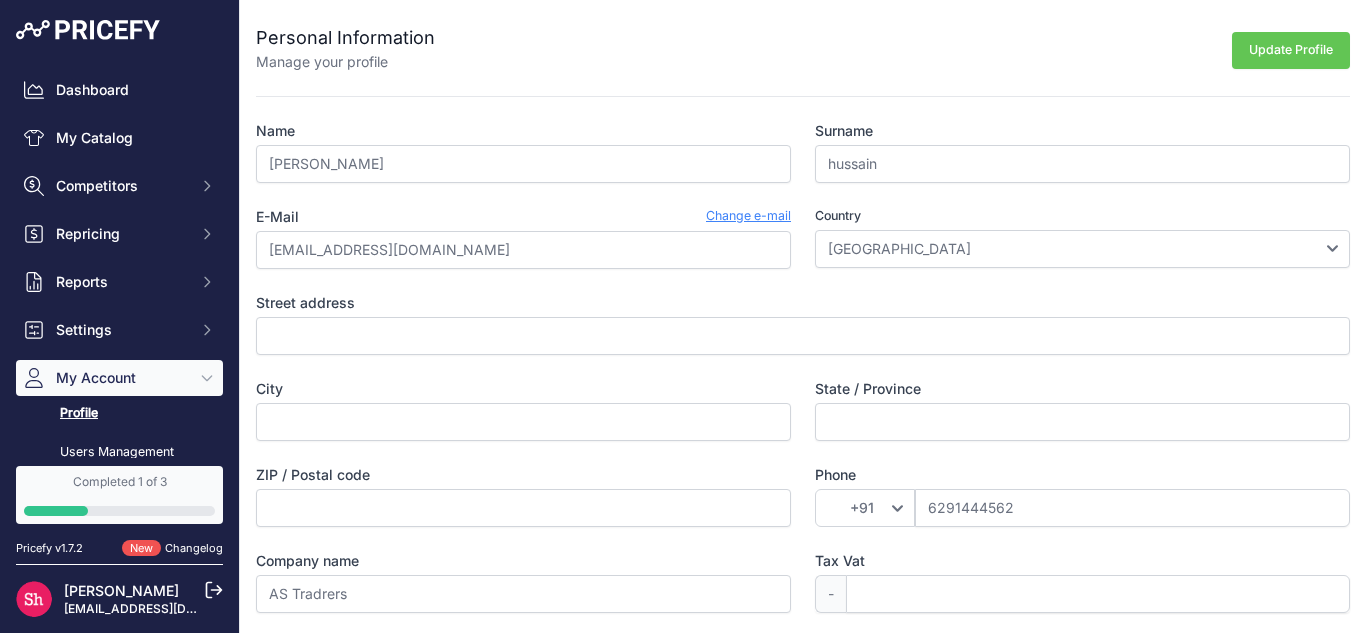 scroll, scrollTop: 0, scrollLeft: 0, axis: both 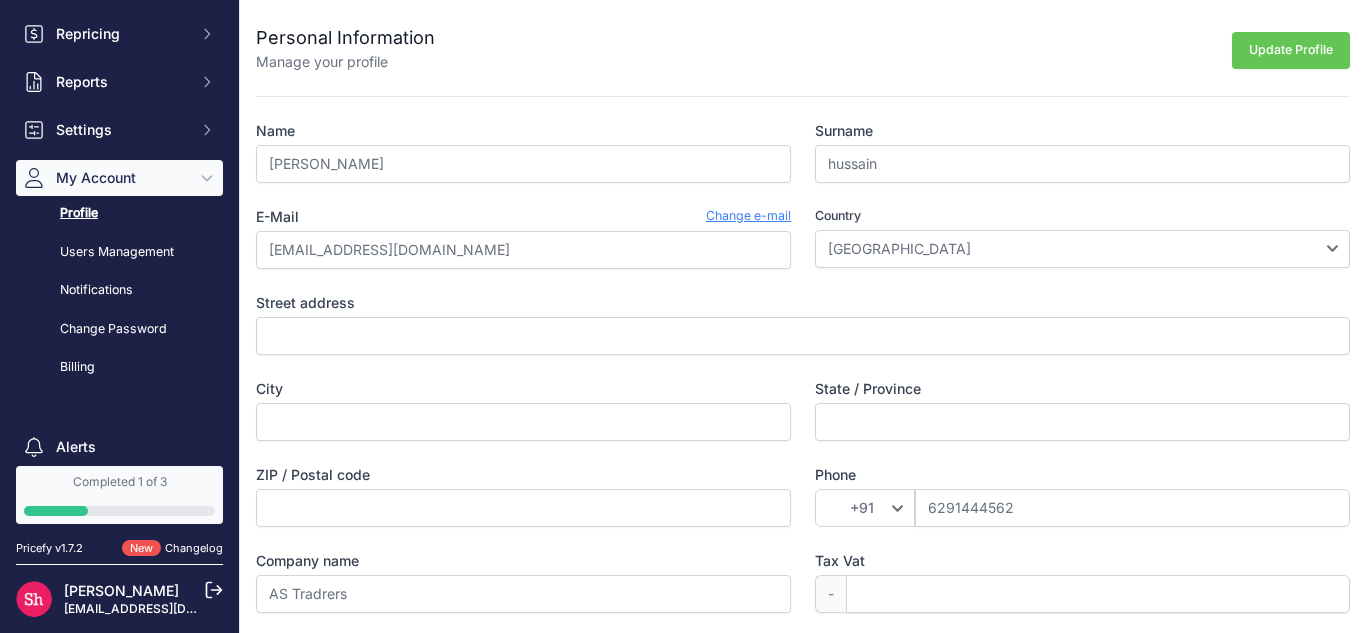 click on "Change e-mail" at bounding box center (748, 217) 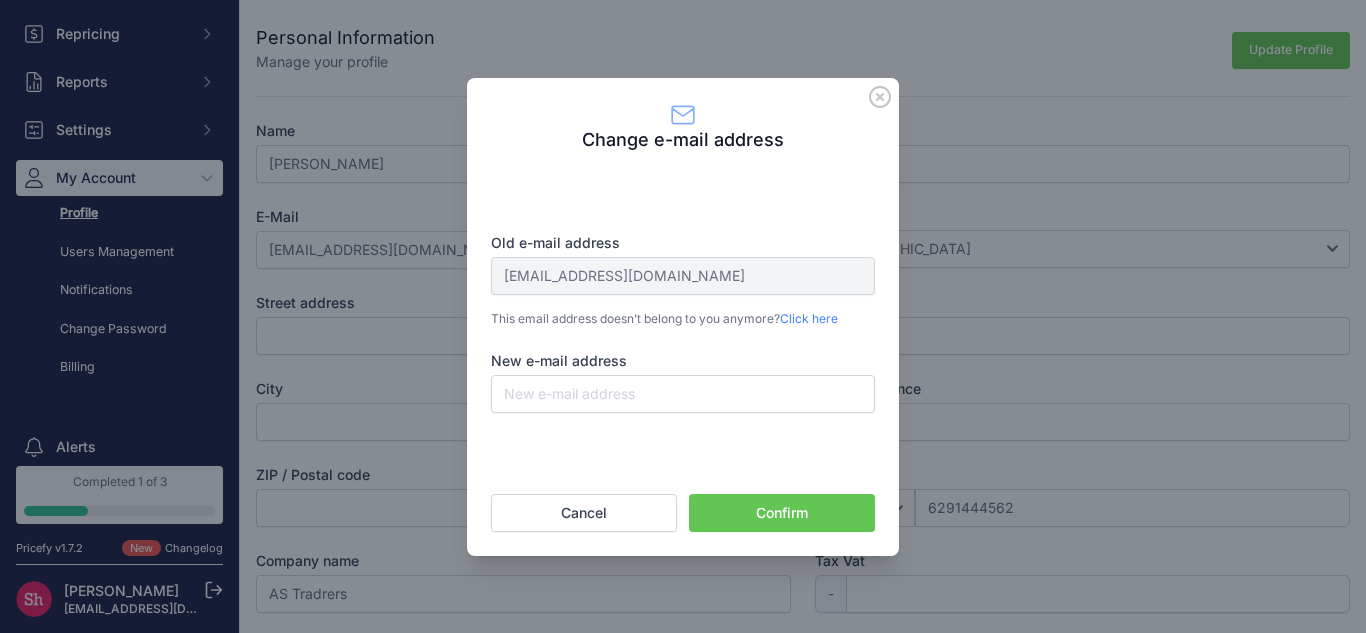 click 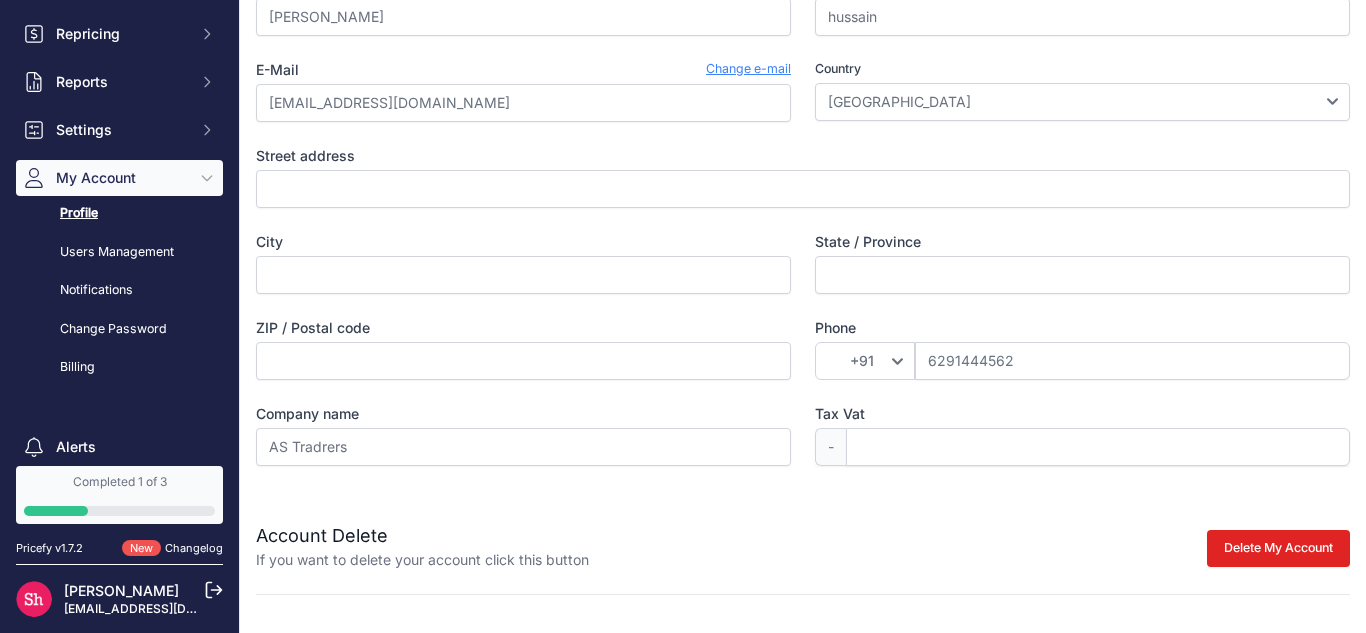 scroll, scrollTop: 171, scrollLeft: 0, axis: vertical 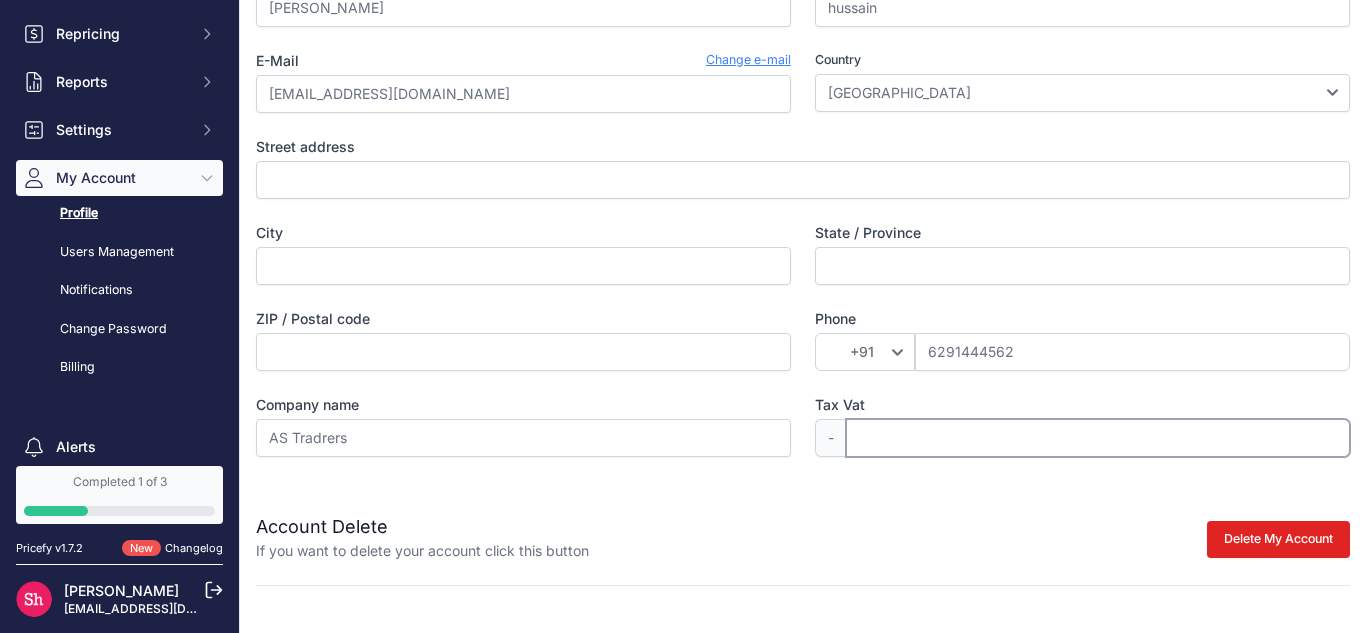 click on "Tax Vat" at bounding box center (1098, 438) 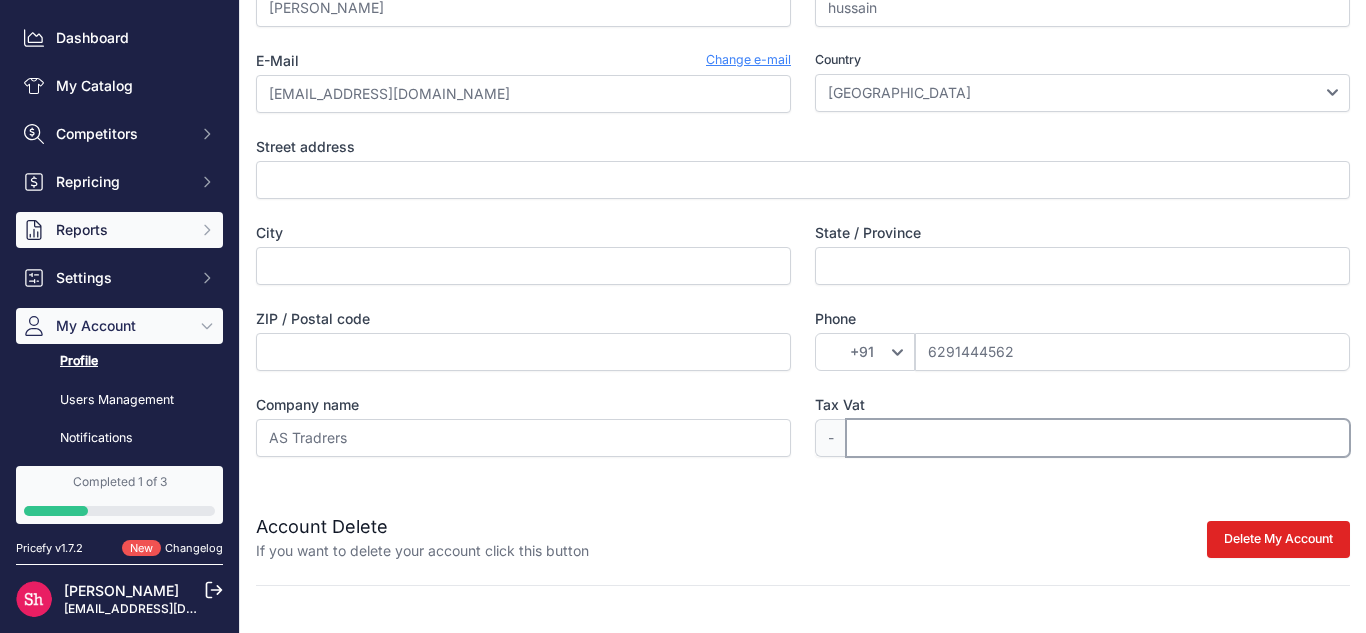 scroll, scrollTop: 0, scrollLeft: 0, axis: both 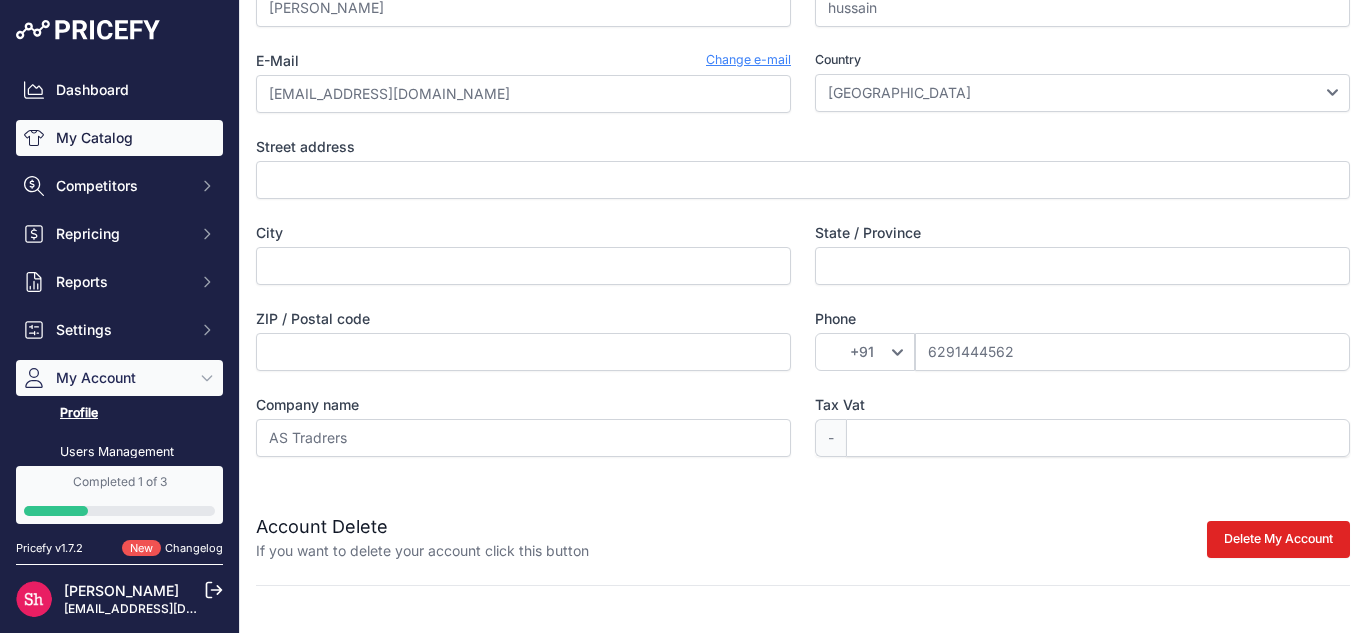 click on "My Catalog" at bounding box center [119, 138] 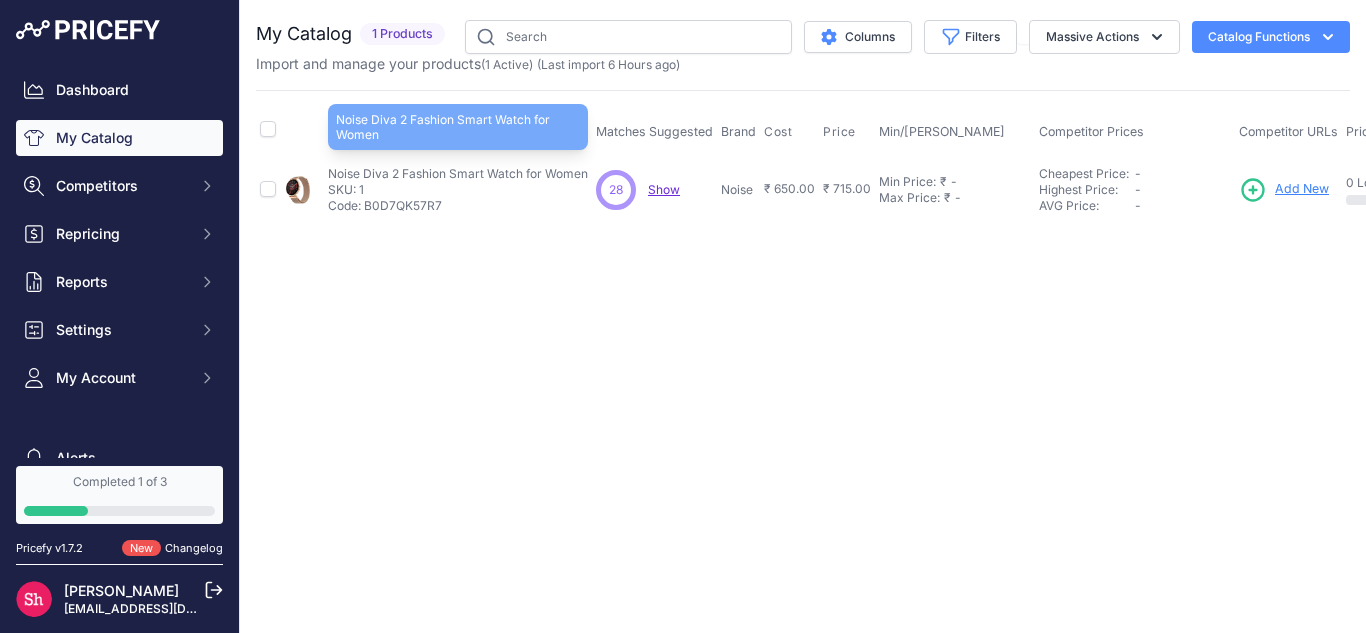 scroll, scrollTop: 0, scrollLeft: 0, axis: both 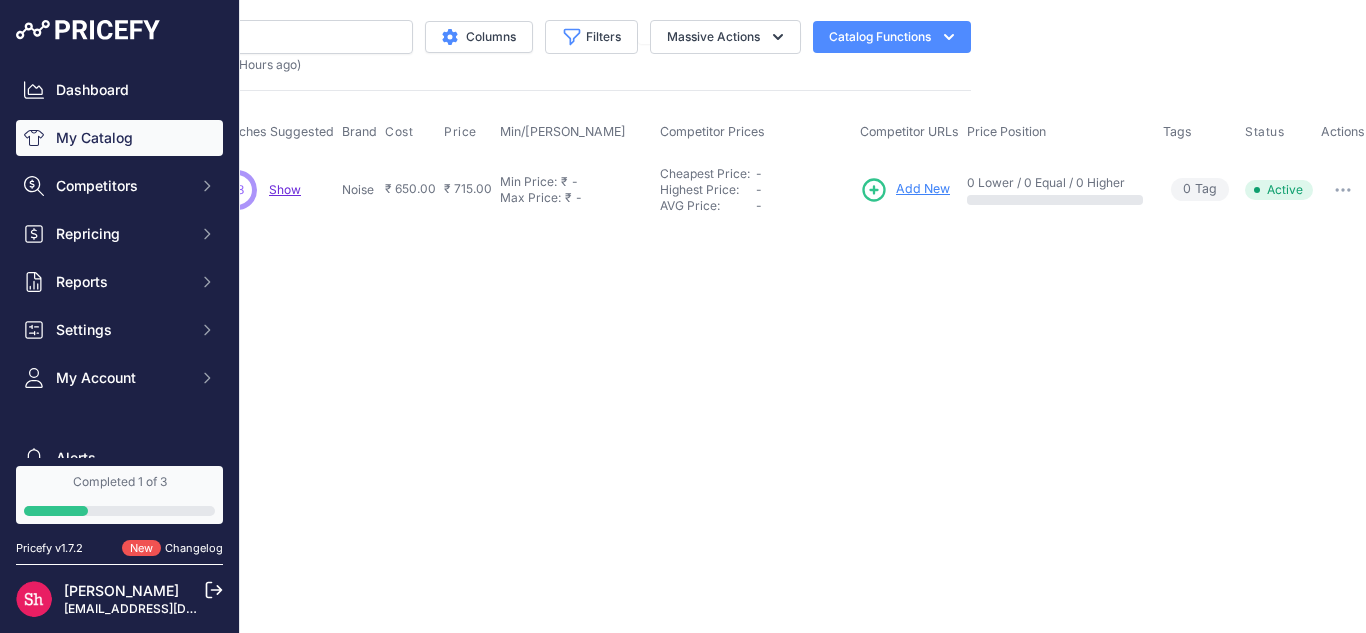 click on "0" at bounding box center [1187, 189] 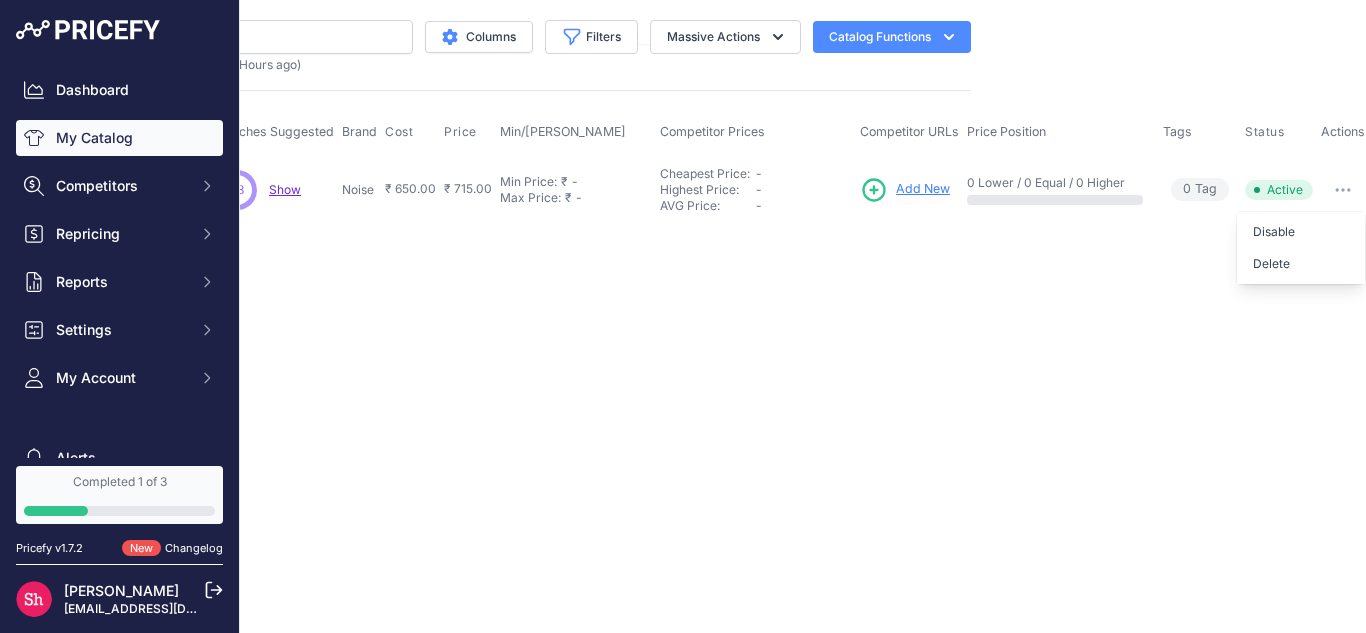 click on "Close
You are not connected to the internet." at bounding box center [803, 316] 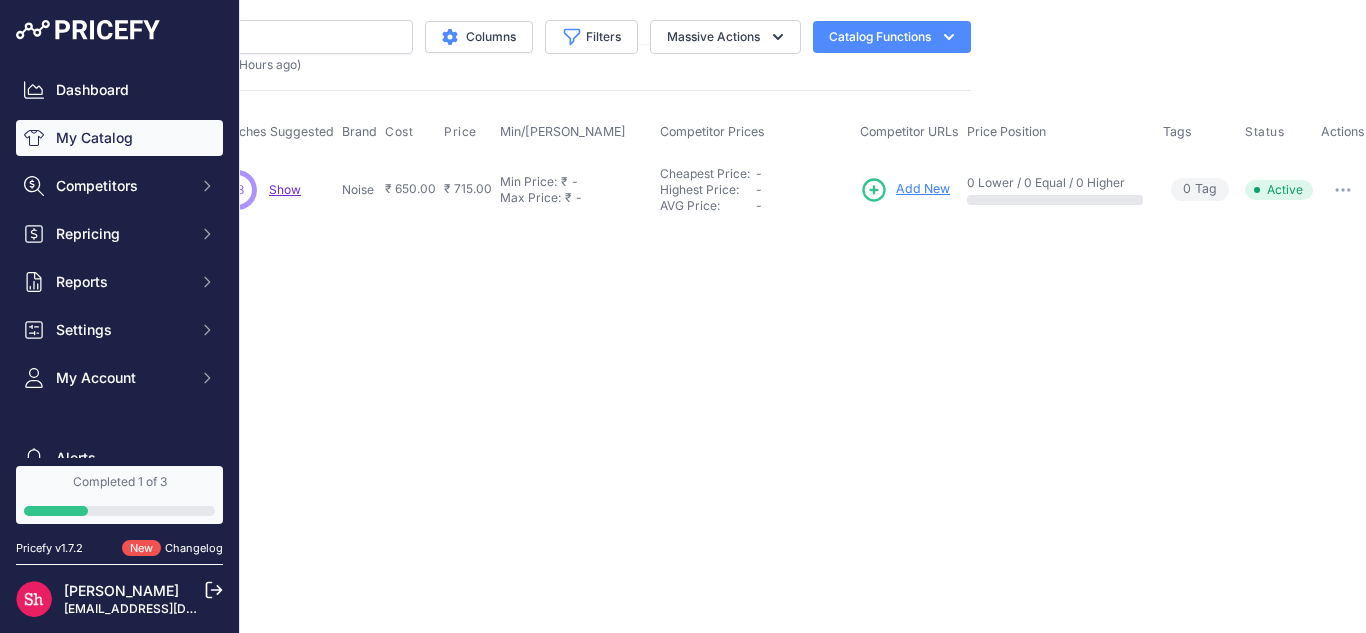 scroll, scrollTop: 0, scrollLeft: 0, axis: both 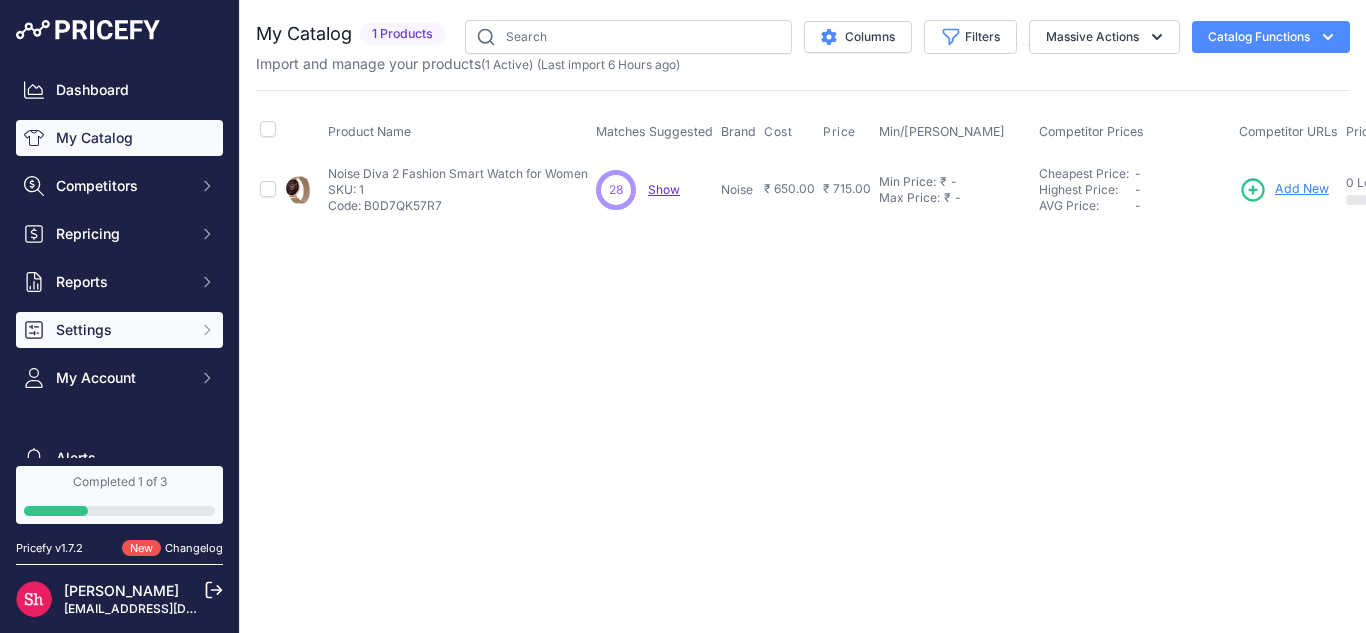click on "Settings" at bounding box center (121, 330) 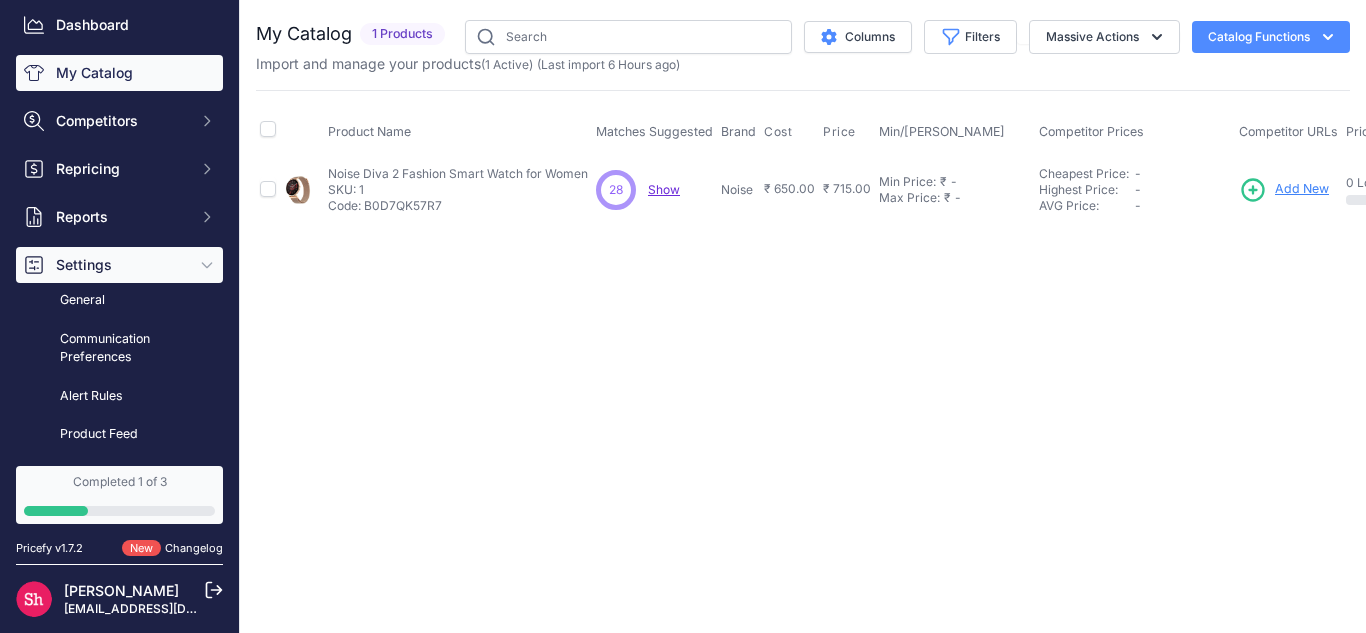 scroll, scrollTop: 100, scrollLeft: 0, axis: vertical 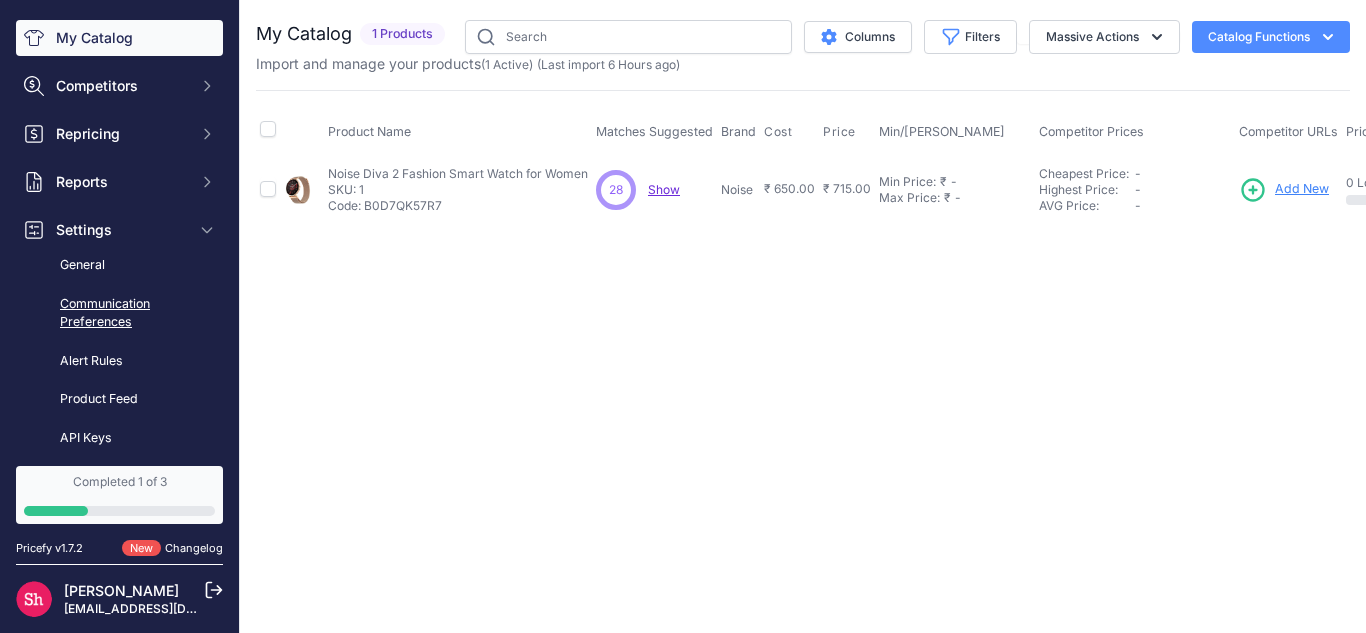 click on "Communication Preferences" at bounding box center (119, 313) 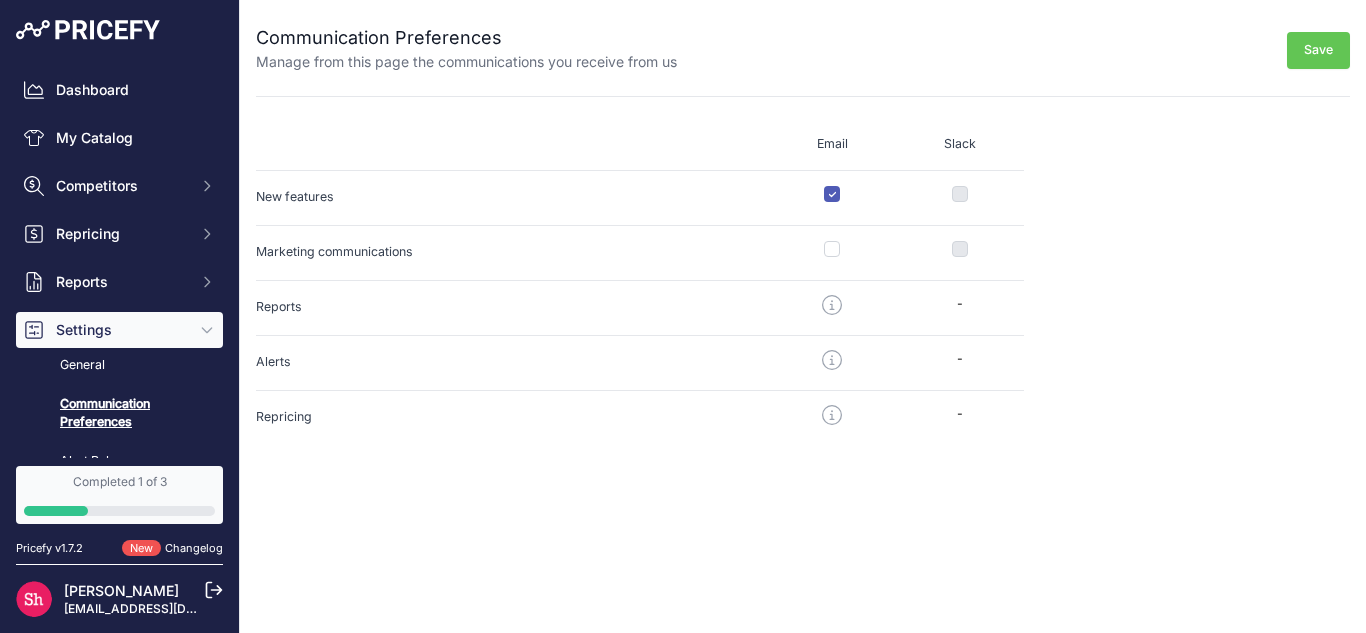scroll, scrollTop: 0, scrollLeft: 0, axis: both 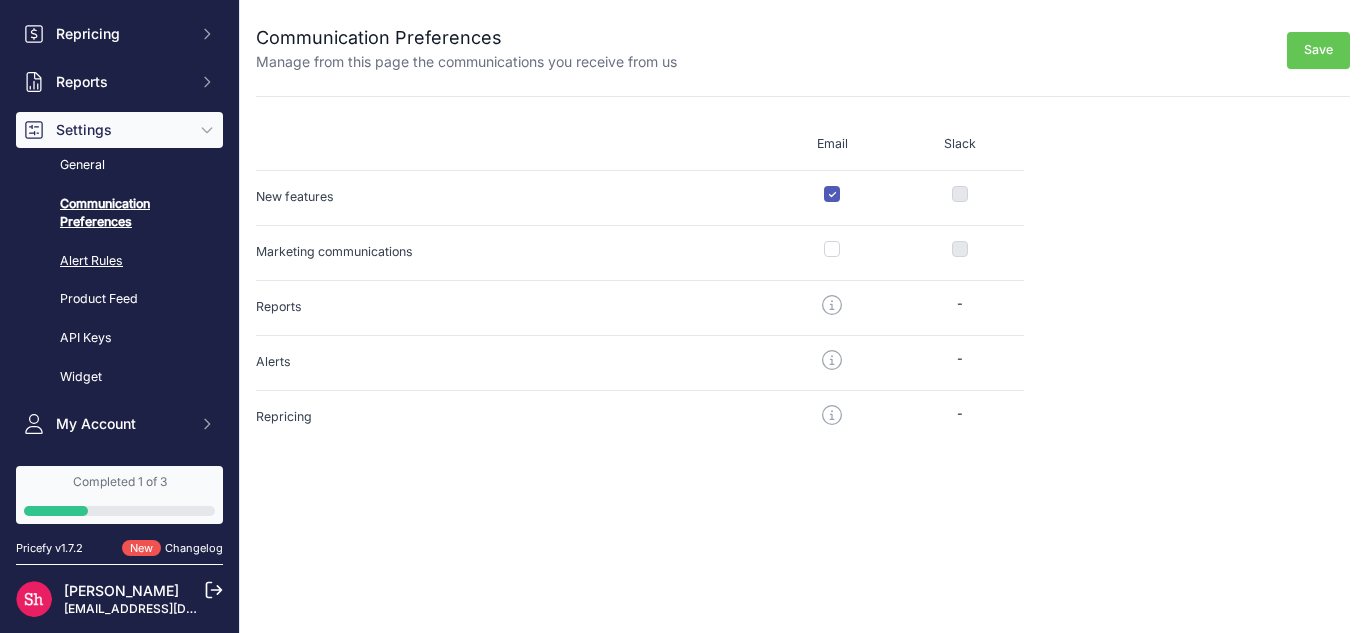 click on "Alert Rules" at bounding box center (119, 261) 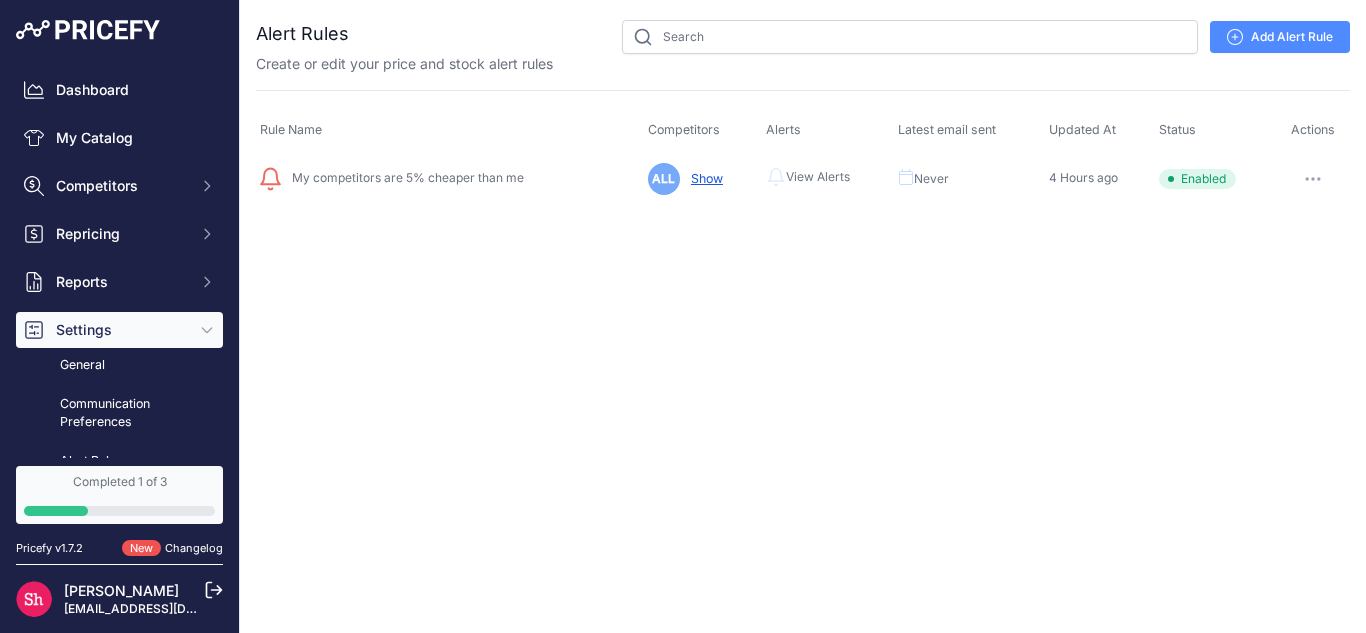 scroll, scrollTop: 0, scrollLeft: 0, axis: both 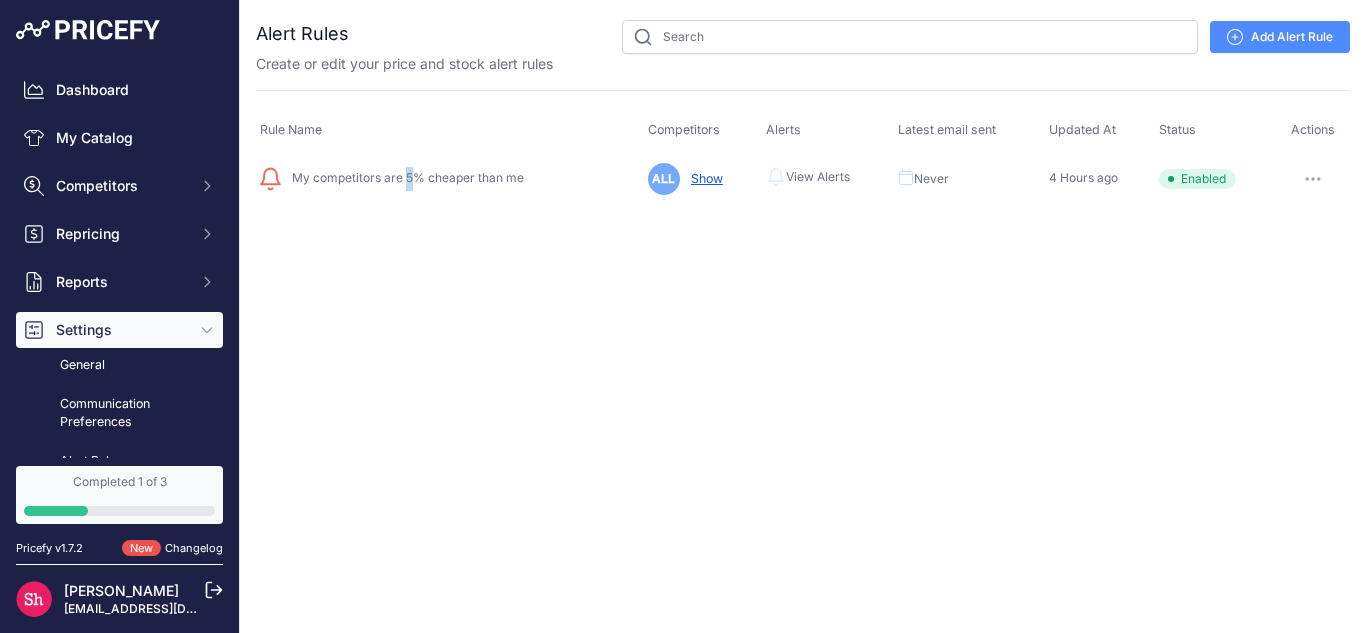 click on "My competitors are 5% cheaper than me" at bounding box center (404, 177) 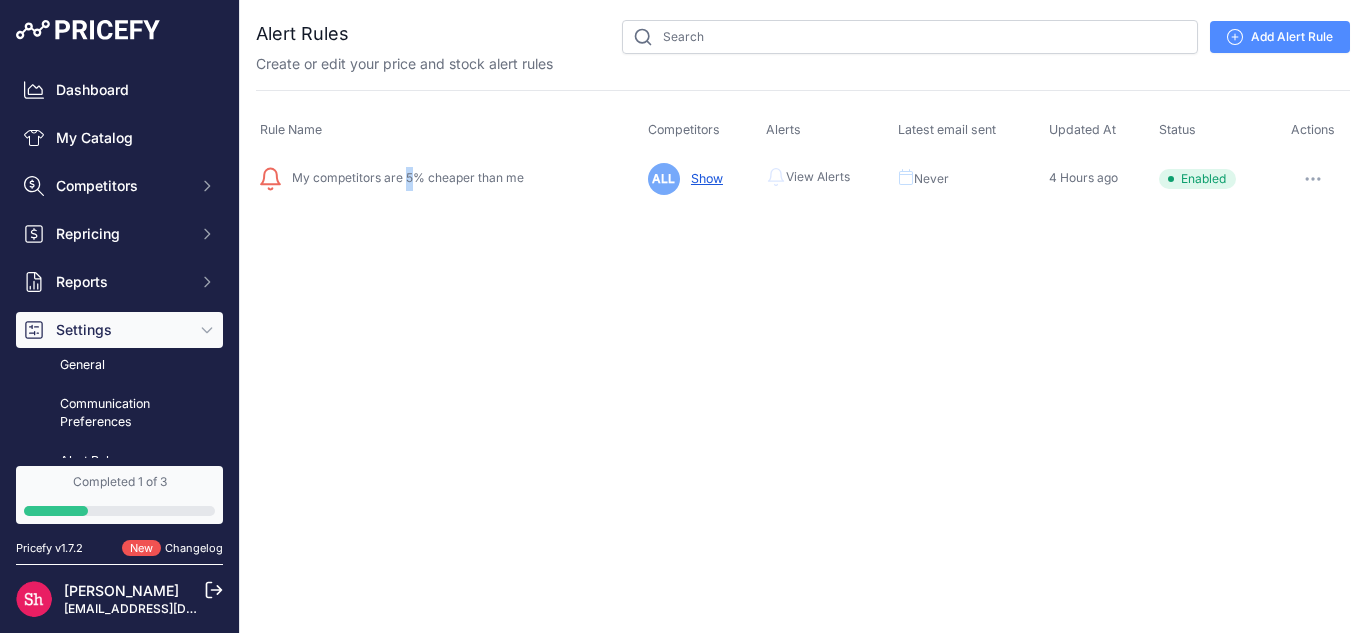 click on "View Alerts" at bounding box center (818, 177) 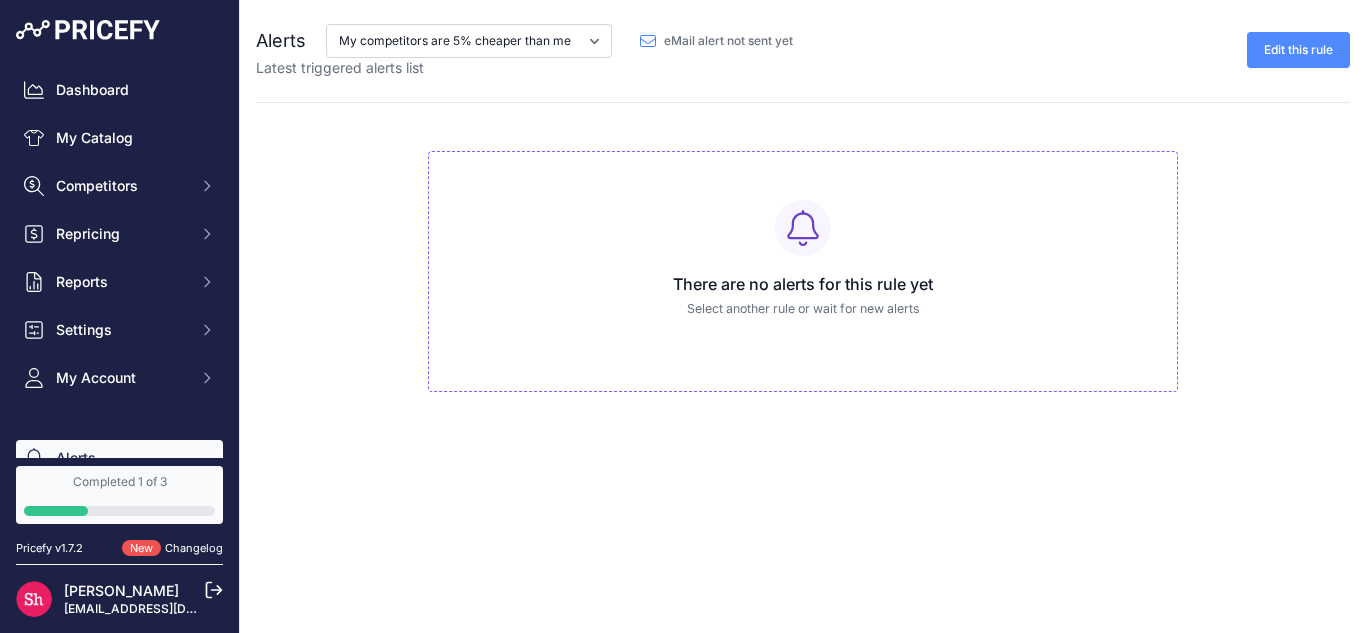 scroll, scrollTop: 0, scrollLeft: 0, axis: both 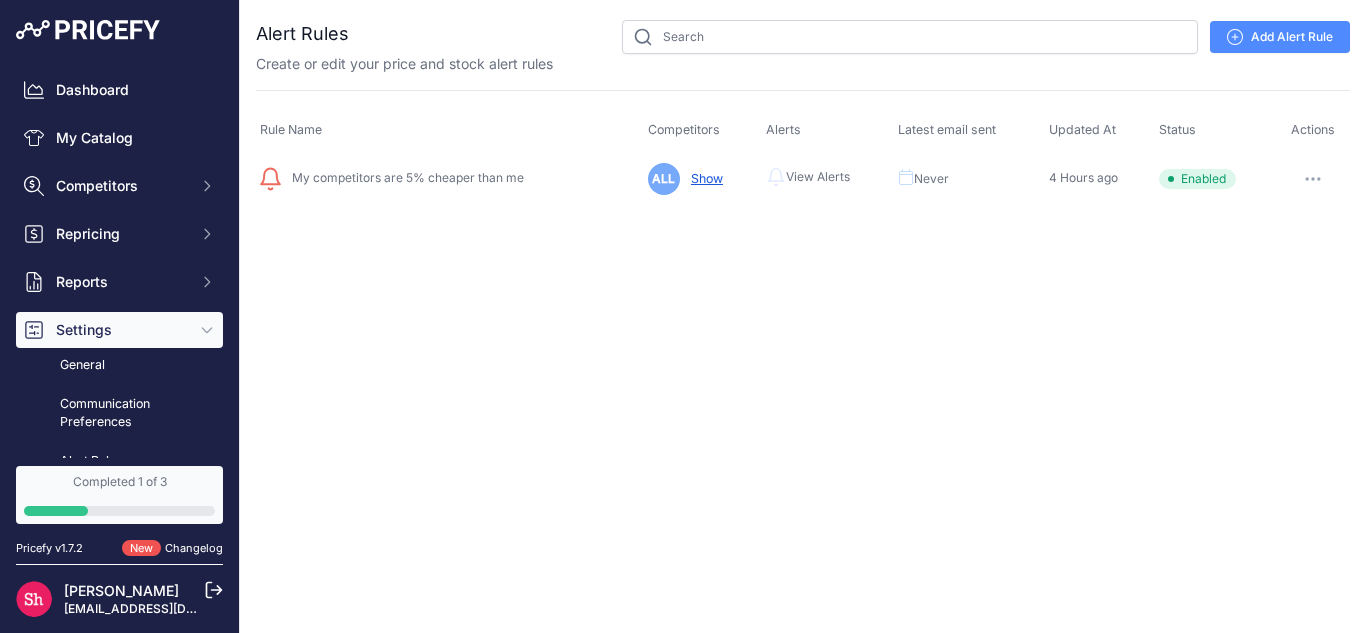 click at bounding box center [1313, 179] 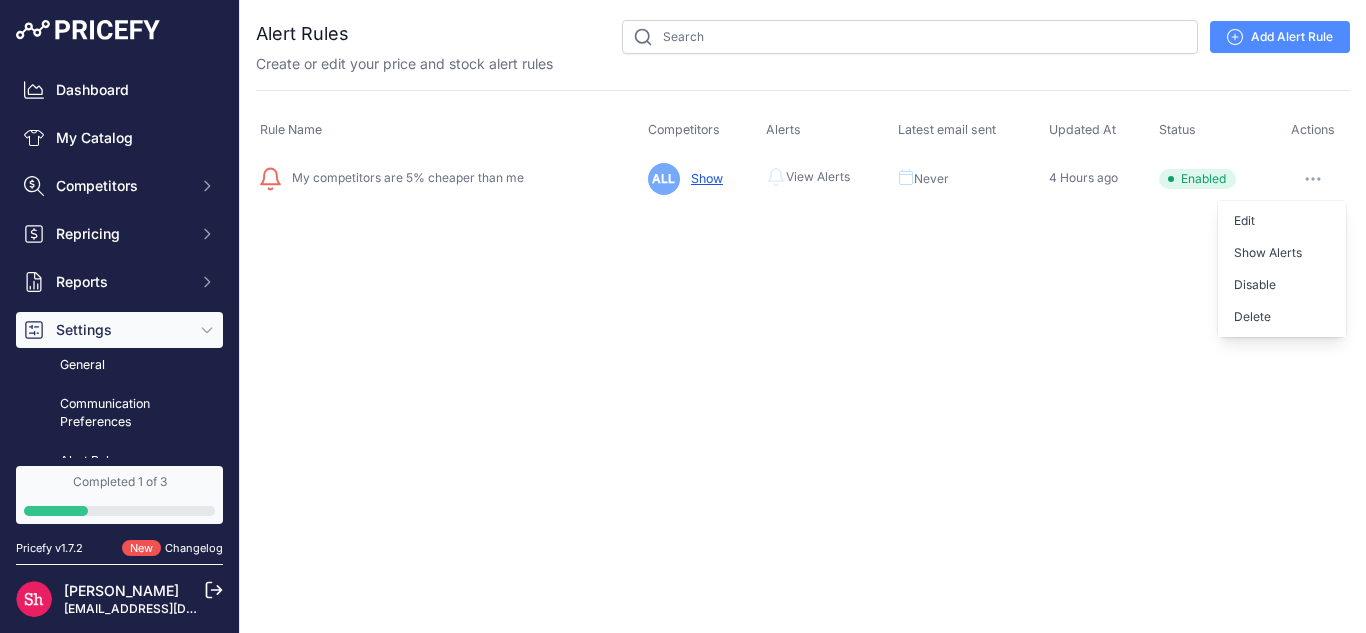click on "Close
You are not connected to the internet." at bounding box center [803, 316] 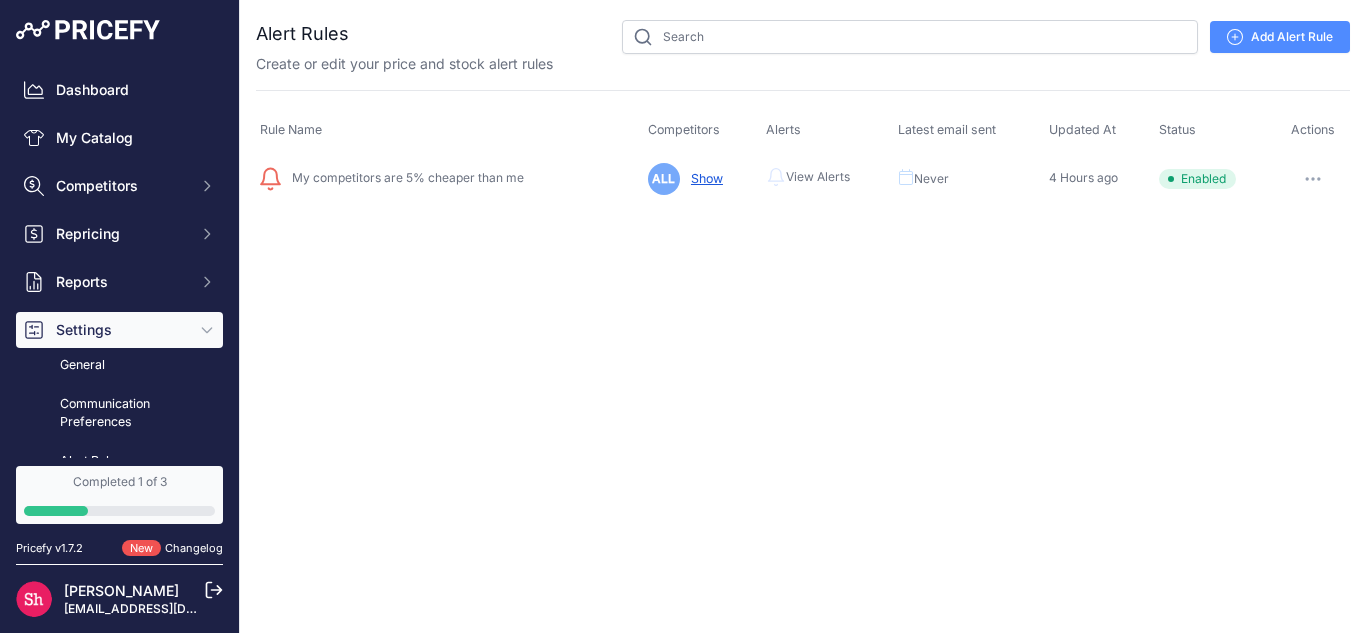 click on "Show" at bounding box center (703, 178) 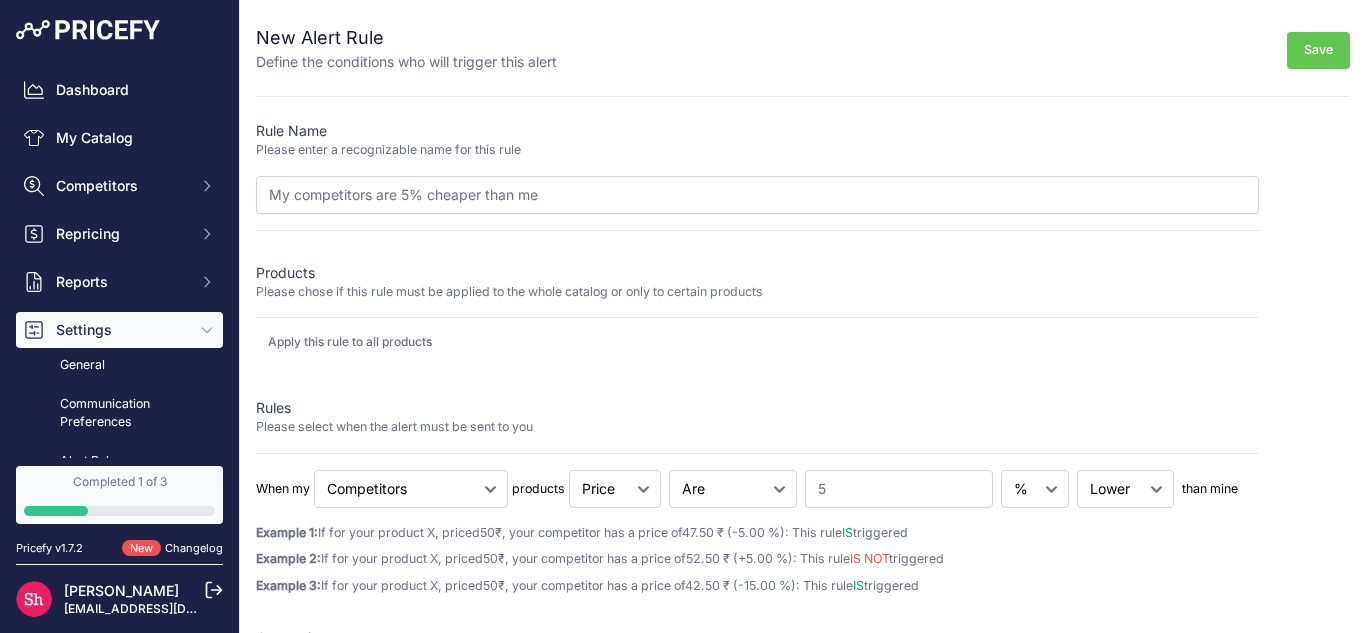 scroll, scrollTop: 0, scrollLeft: 0, axis: both 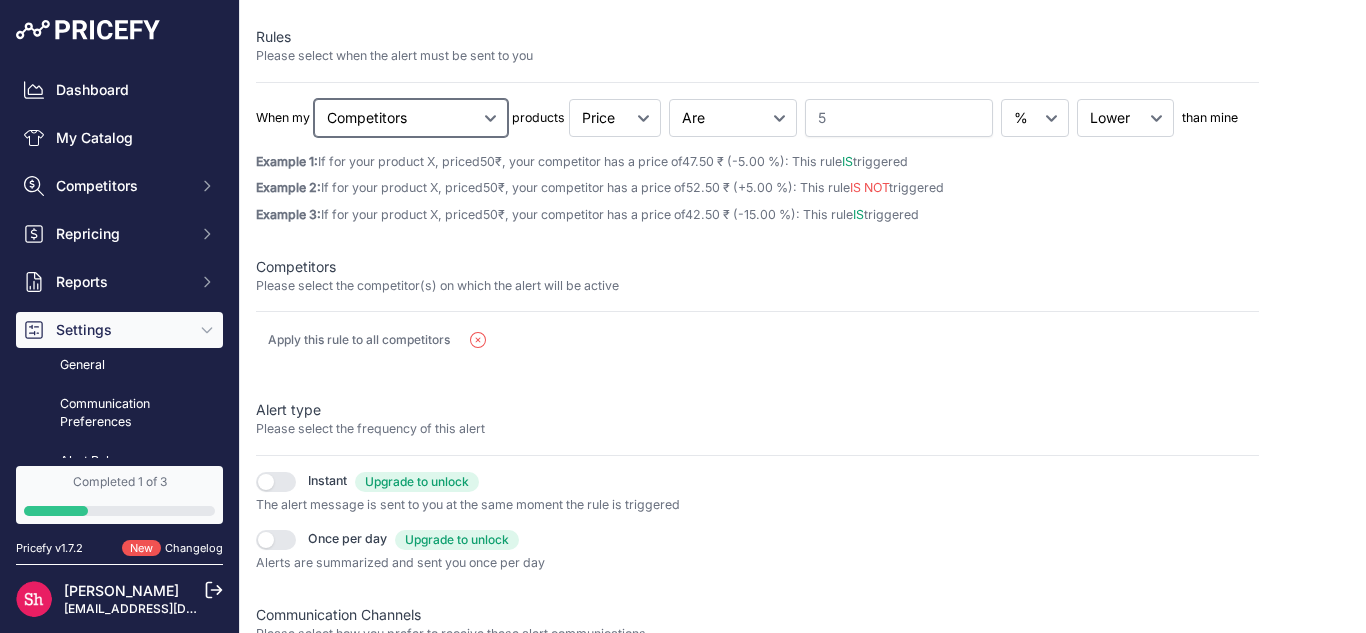 click on "Cheapest Competitor
Highest Competitor
Competitors" at bounding box center (411, 118) 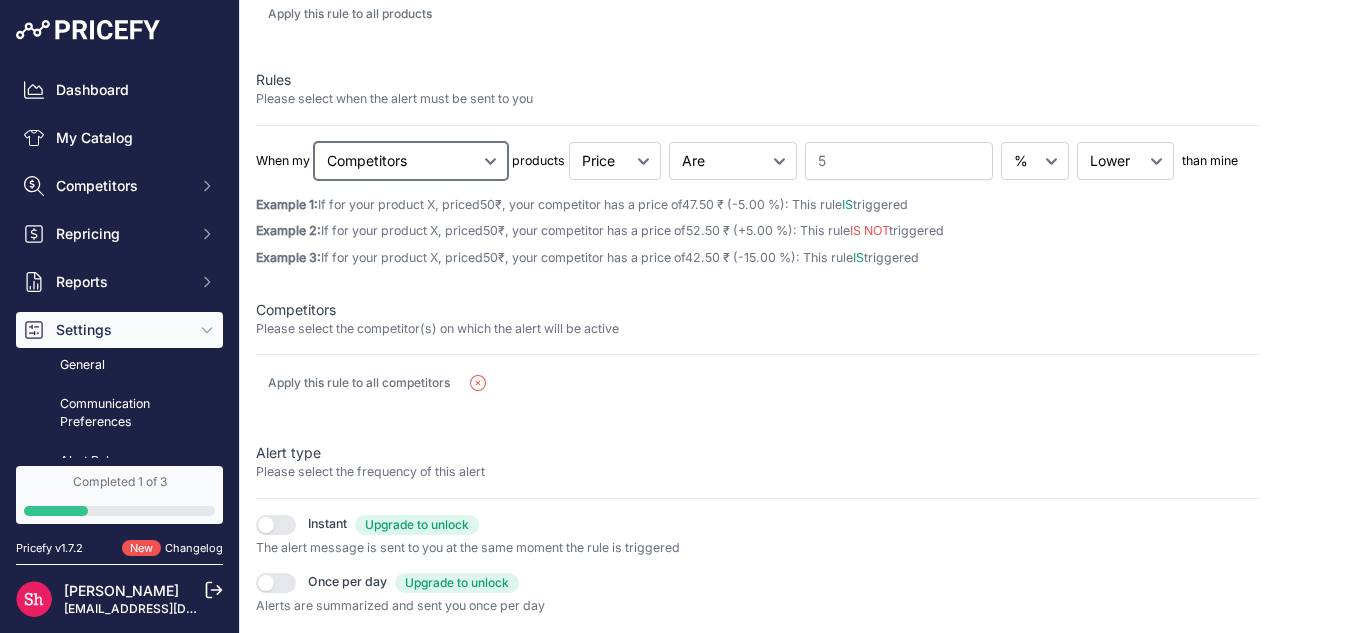 scroll, scrollTop: 0, scrollLeft: 0, axis: both 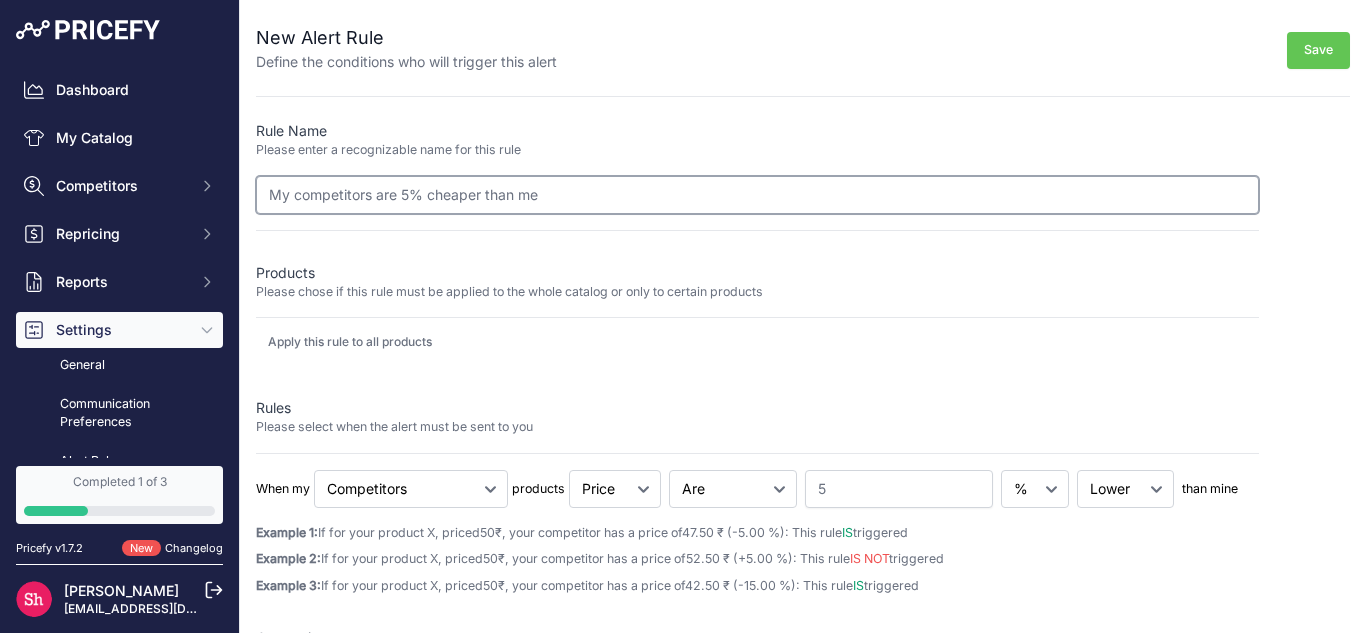 click on "My competitors are 5% cheaper than me" at bounding box center (757, 195) 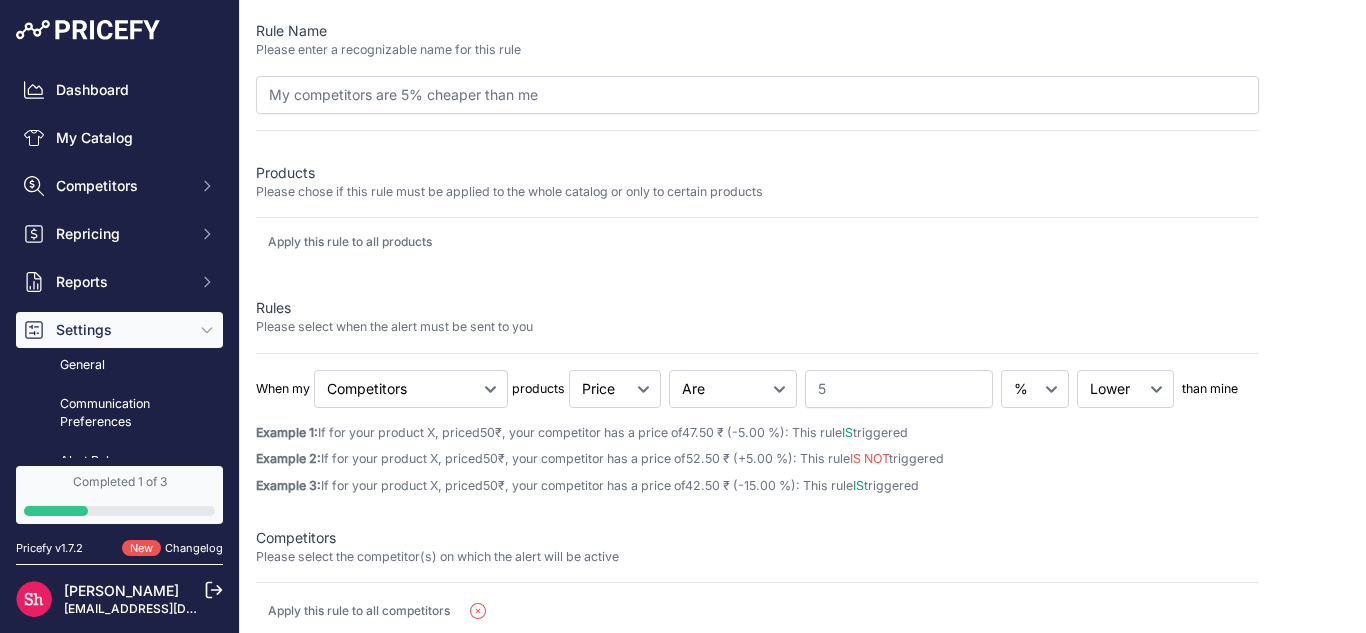 click on "Please select the competitor(s) on which the alert will be active" at bounding box center [757, 557] 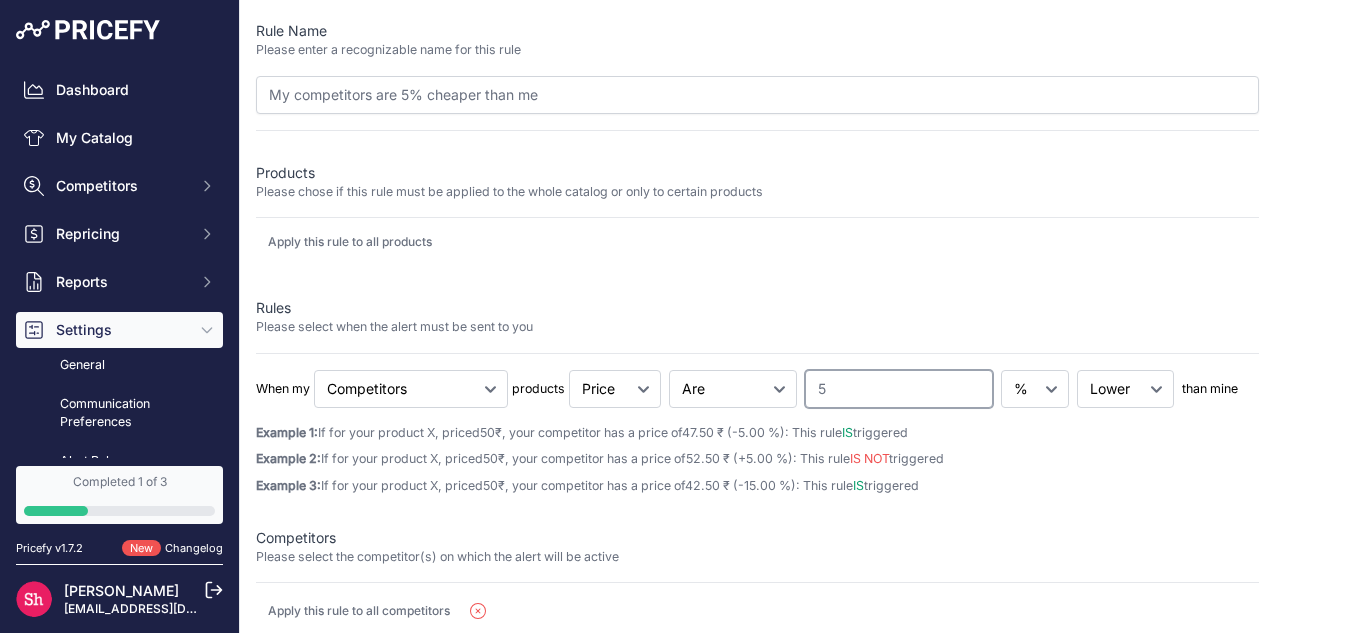 click on "5" at bounding box center [899, 389] 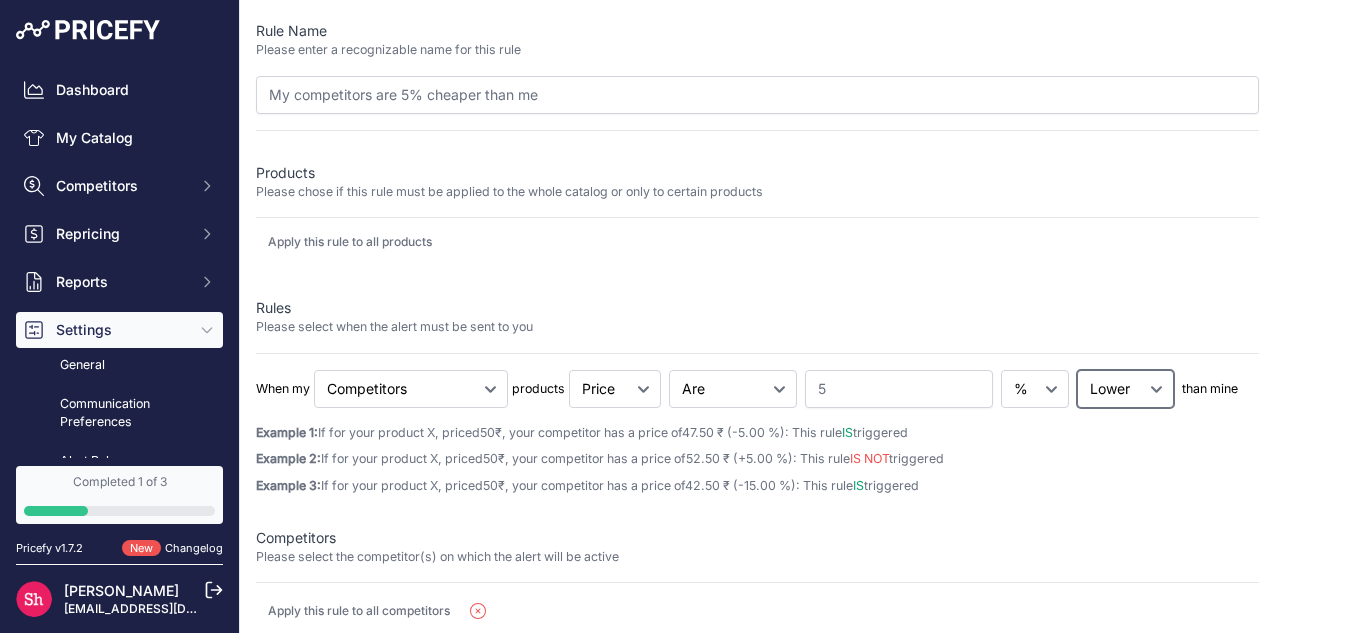 click on "Lower Higher" at bounding box center [1125, 389] 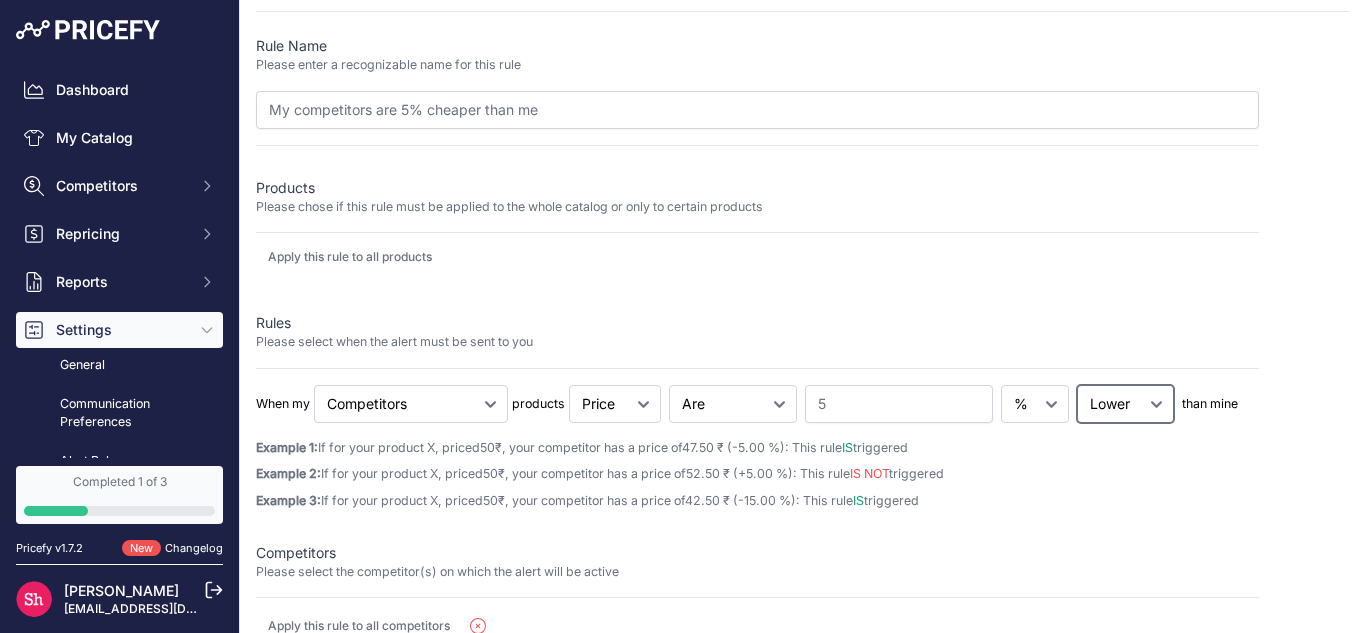 scroll, scrollTop: 0, scrollLeft: 0, axis: both 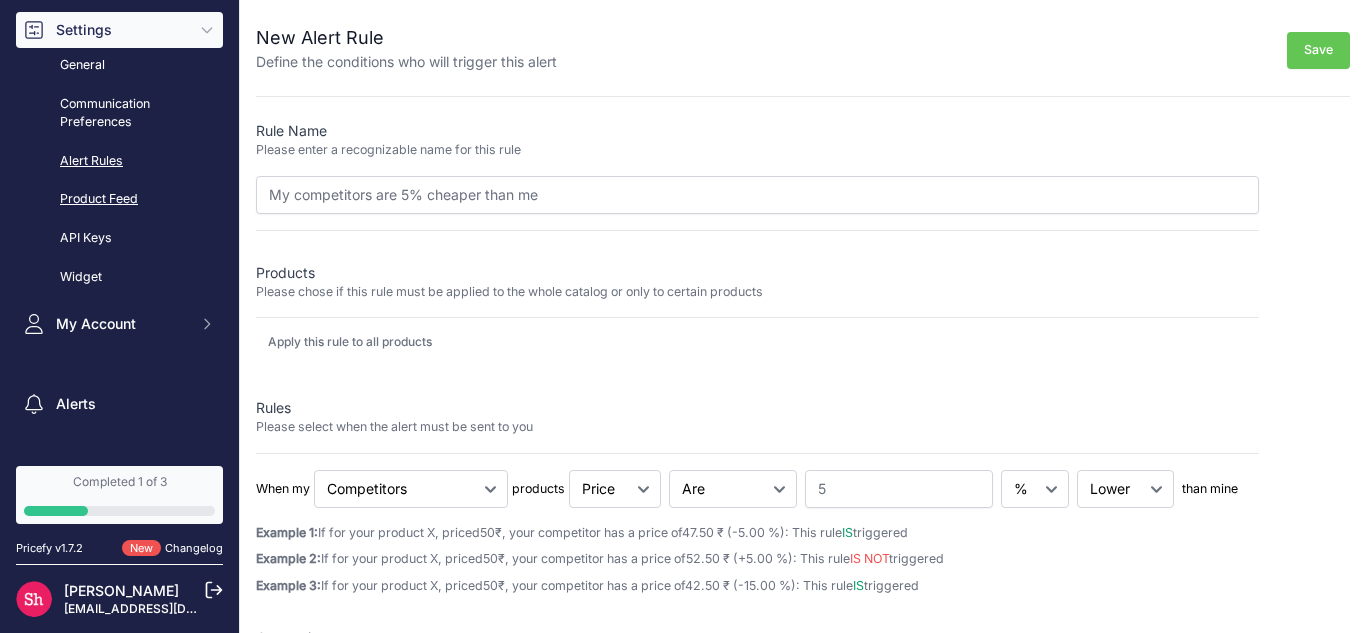 click on "Product Feed" at bounding box center [119, 199] 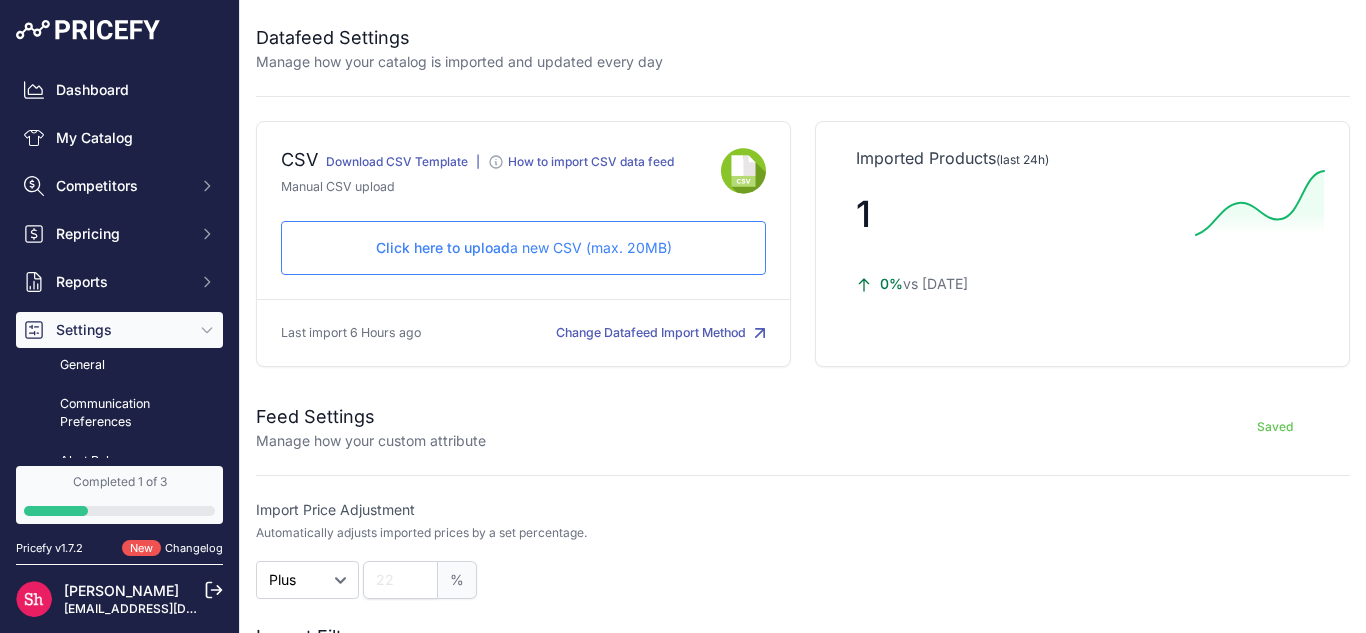 scroll, scrollTop: 0, scrollLeft: 0, axis: both 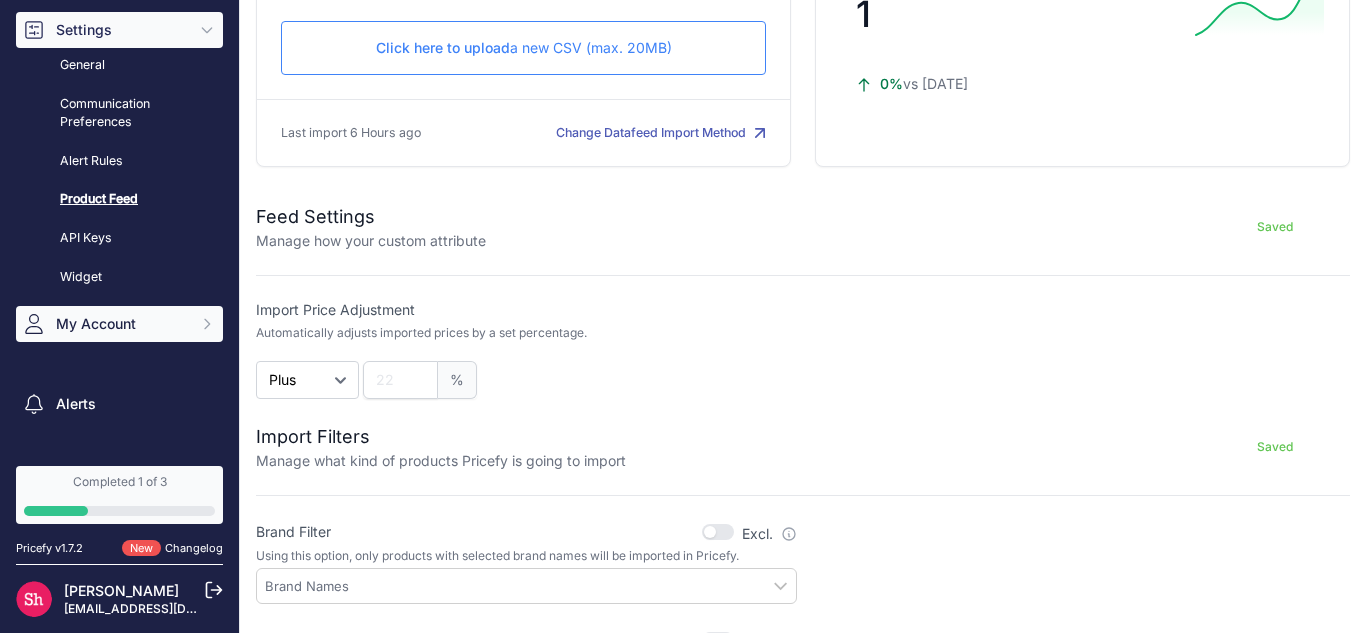 click on "My Account" at bounding box center [121, 324] 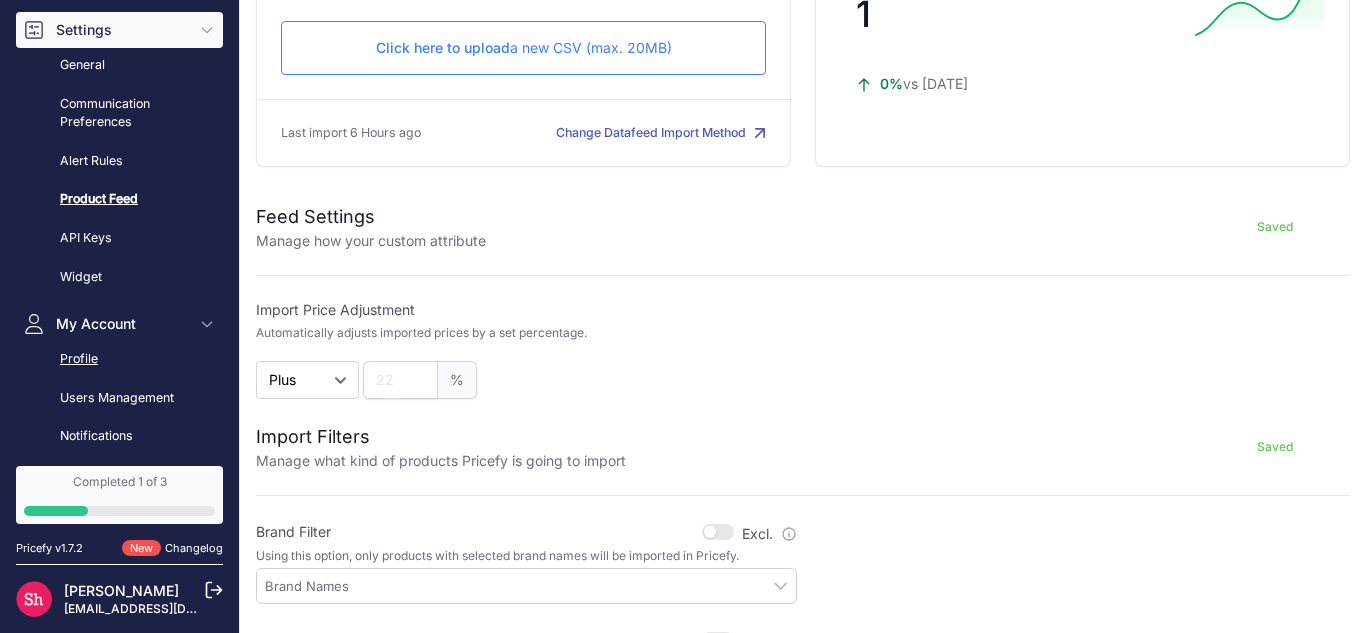 click on "Profile" at bounding box center (119, 359) 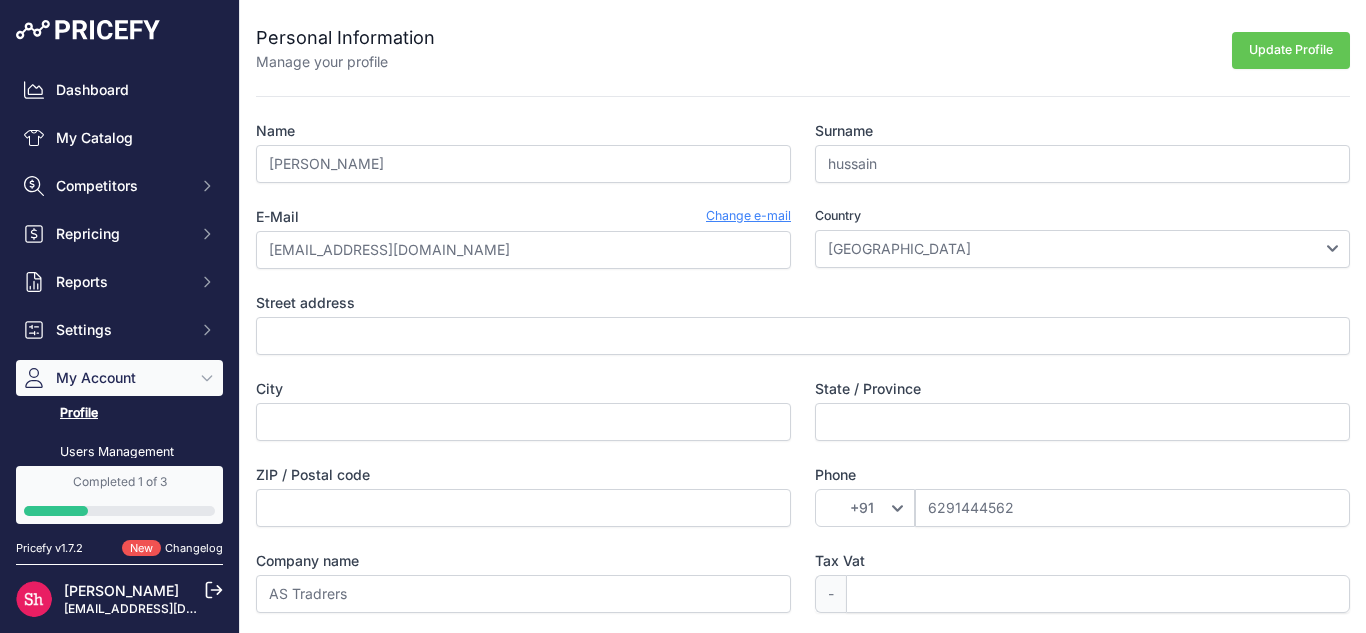 scroll, scrollTop: 0, scrollLeft: 0, axis: both 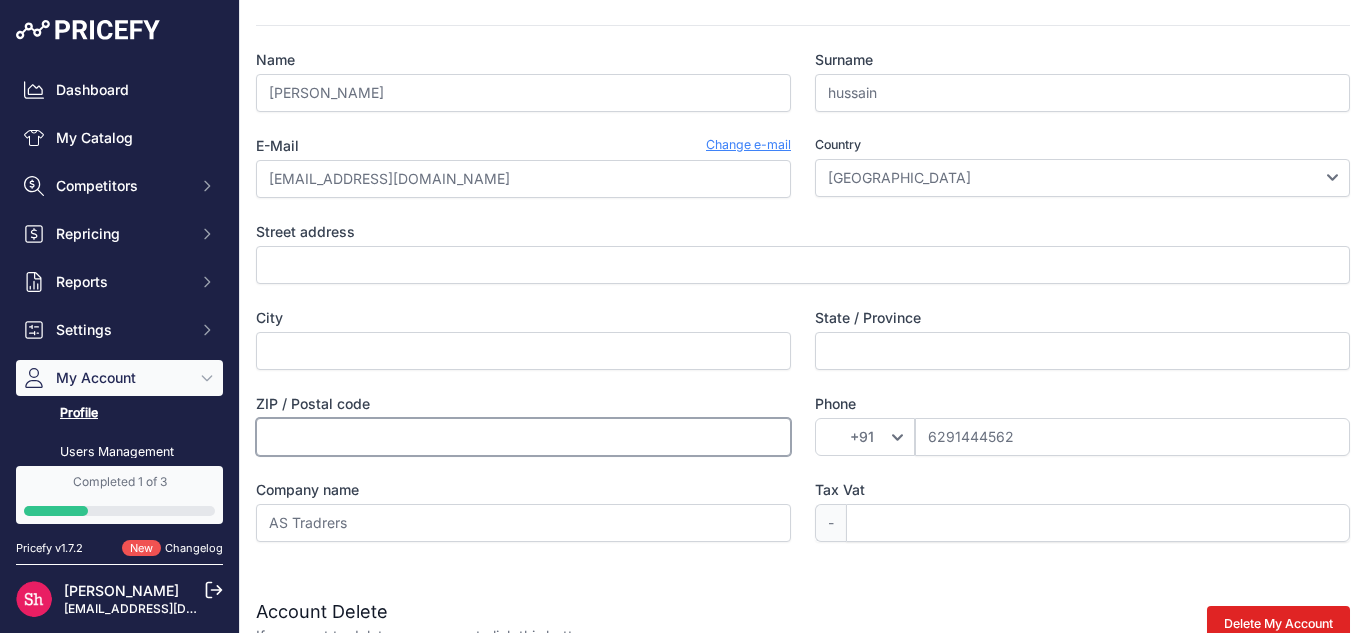 click on "ZIP / Postal code" at bounding box center (523, 437) 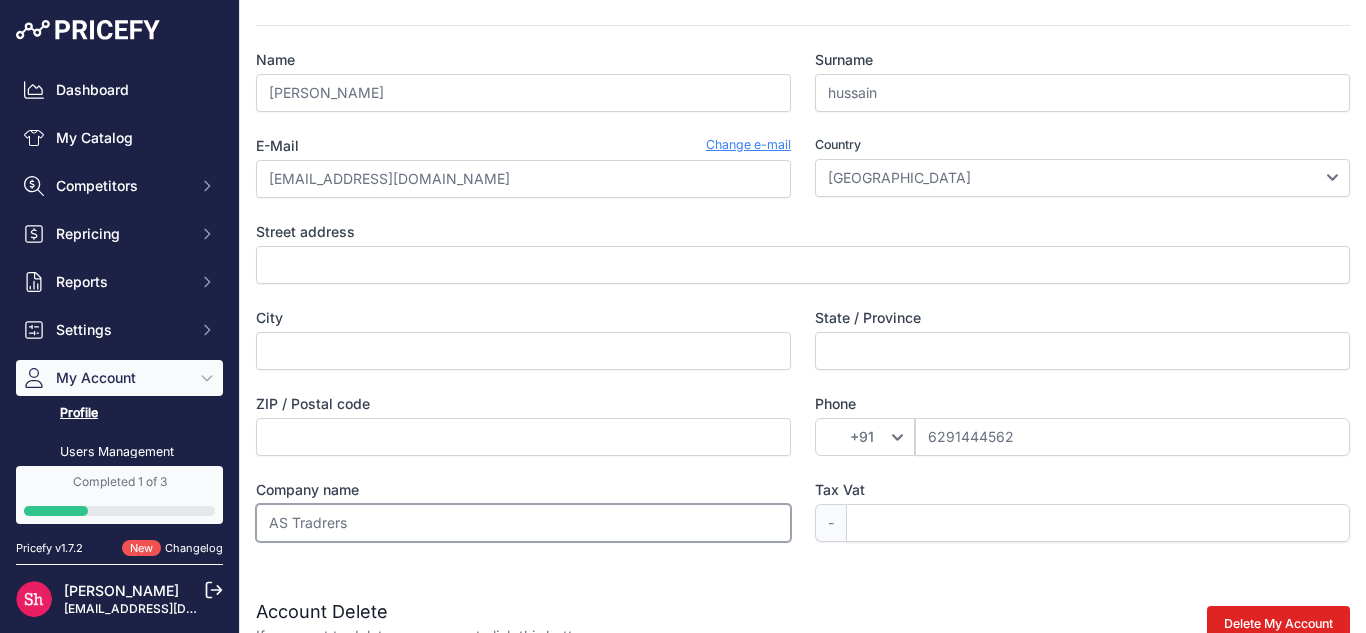 click on "AS Tradrers" at bounding box center [523, 523] 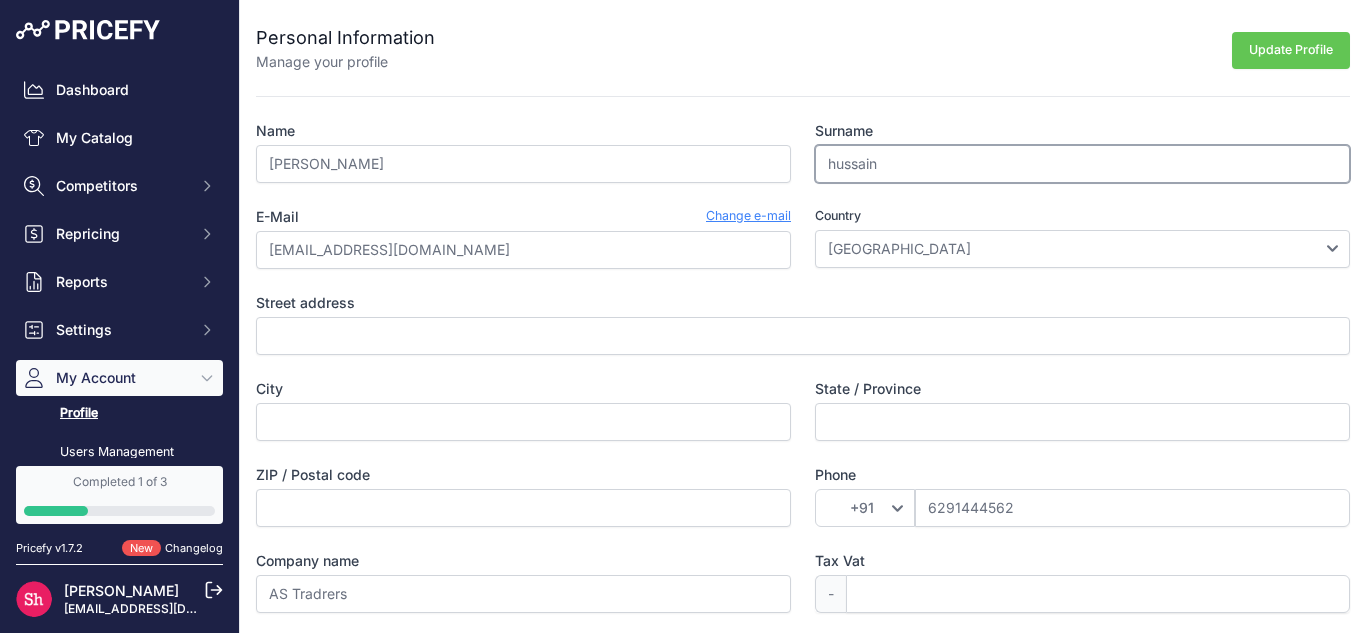 click on "hussain" at bounding box center [1082, 164] 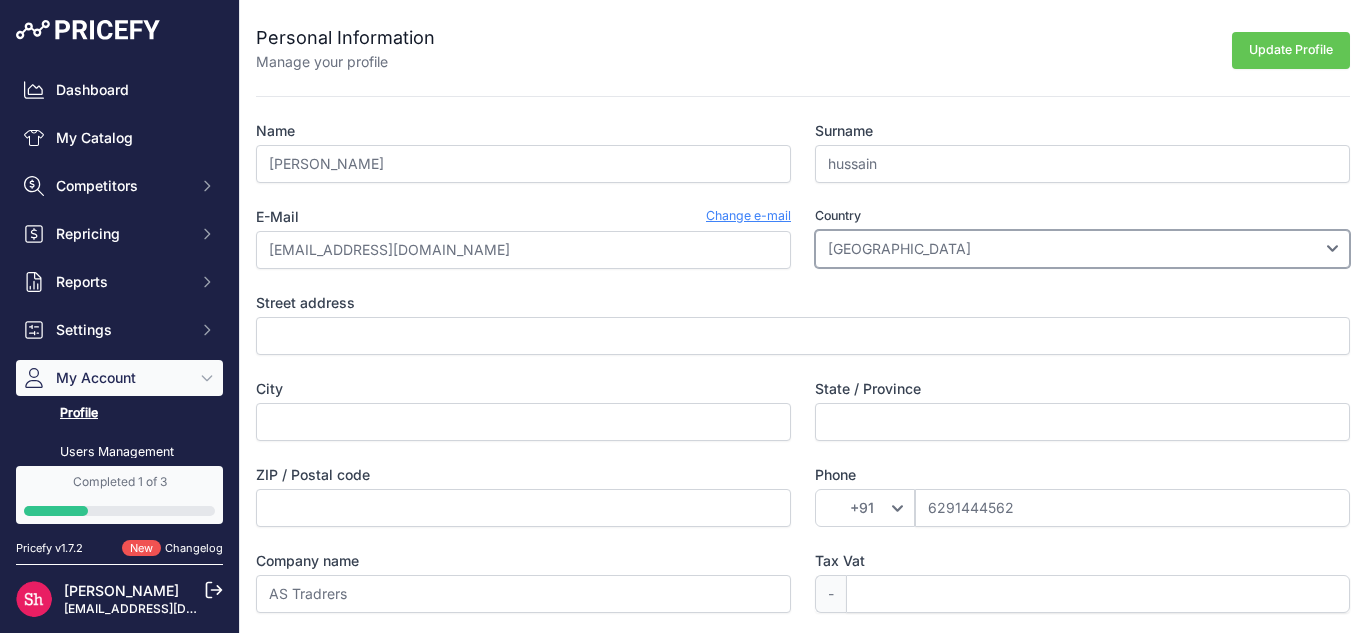 click on "Afghanistan
Åland Islands
Albania
Algeria
American Samoa
Andorra
Angola
Anguilla
Antarctica
Antigua and Barbuda" at bounding box center (1082, 249) 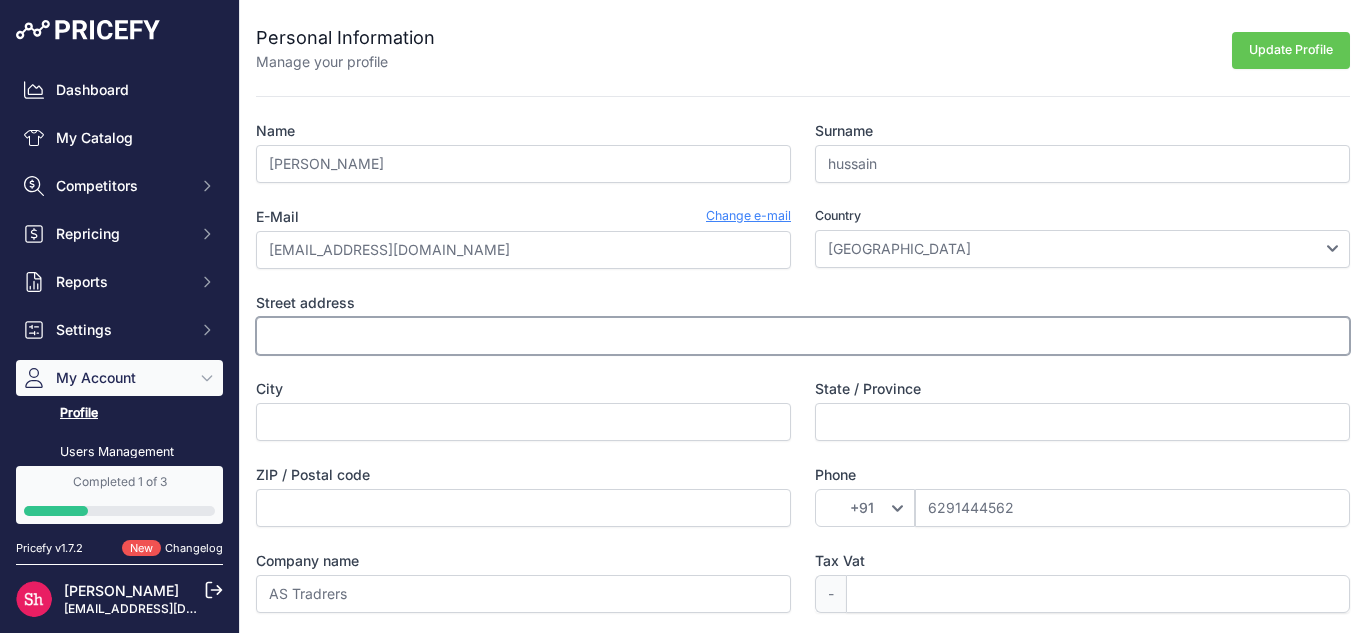 click on "Street address" at bounding box center [803, 336] 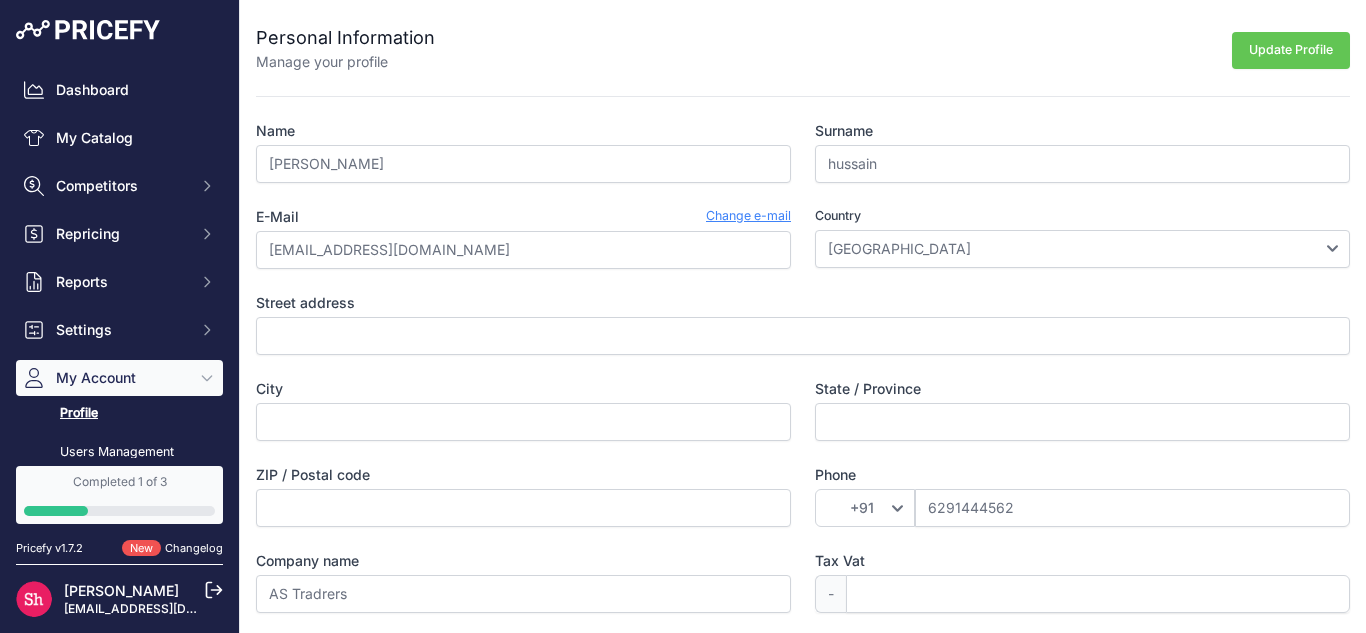 click on "State / Province" at bounding box center (1082, 410) 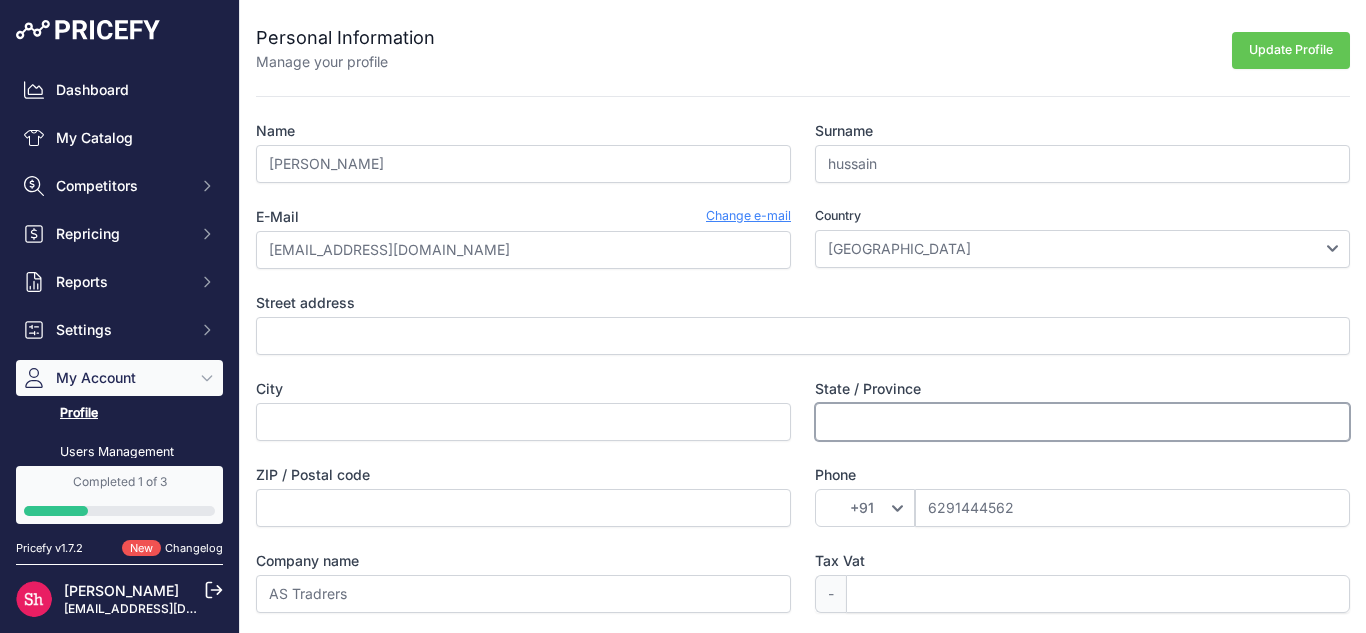 click on "State / Province" at bounding box center [1082, 422] 